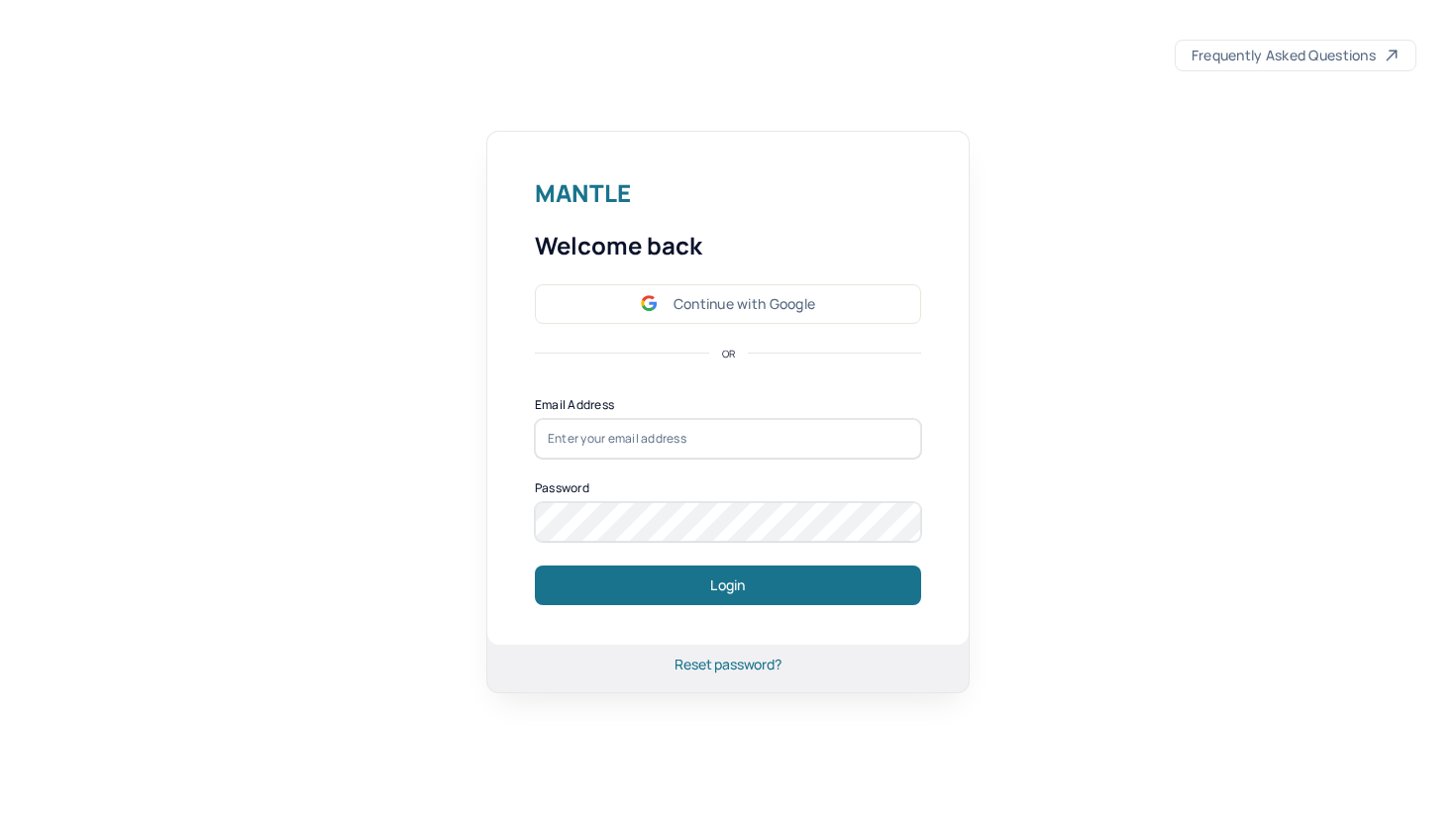 scroll, scrollTop: 0, scrollLeft: 0, axis: both 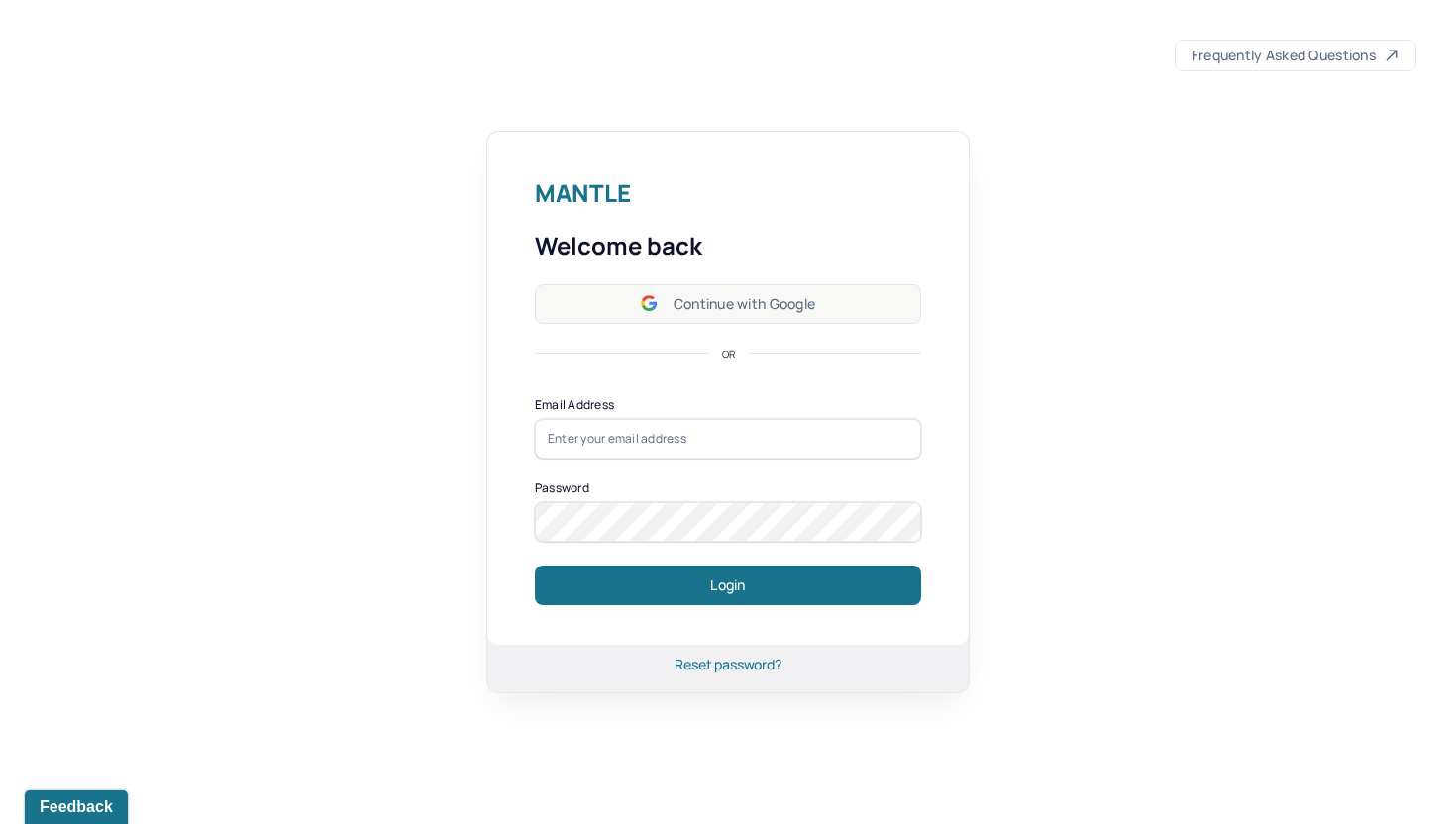 click on "Continue with Google" at bounding box center (728, 304) 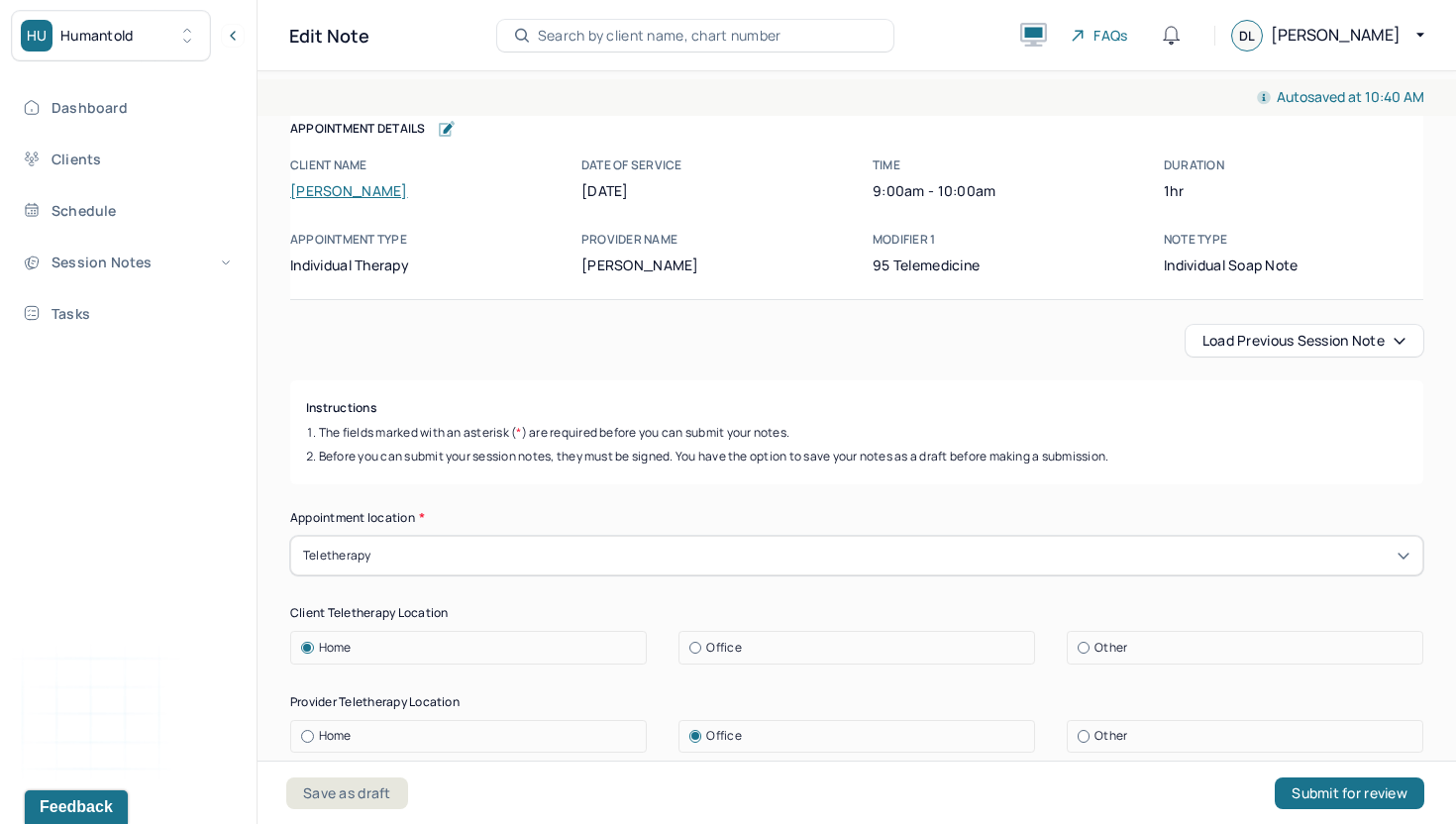 click on "Autosaved at 10:40 AM Appointment Details     Client name [PERSON_NAME] Date of service [DATE] Time 9:00am - 10:00am Duration 1hr Appointment type individual therapy Provider name [PERSON_NAME] Modifier 1 95 Telemedicine Note type Individual soap note Appointment Details     Client name [PERSON_NAME] Date of service [DATE] Time 9:00am - 10:00am Duration 1hr Appointment type individual therapy Provider name [PERSON_NAME] Modifier 1 95 Telemedicine Note type Individual soap note   Load previous session note   Instructions The fields marked with an asterisk ( * ) are required before you can submit your notes. Before you can submit your session notes, they must be signed. You have the option to save your notes as a draft before making a submission. Appointment location * Teletherapy Client Teletherapy Location Home Office Other Provider Teletherapy Location Home Office Other Consent was received for the teletherapy session The teletherapy session was conducted via video Primary diagnosis * (optional) * *" at bounding box center [857, 2335] 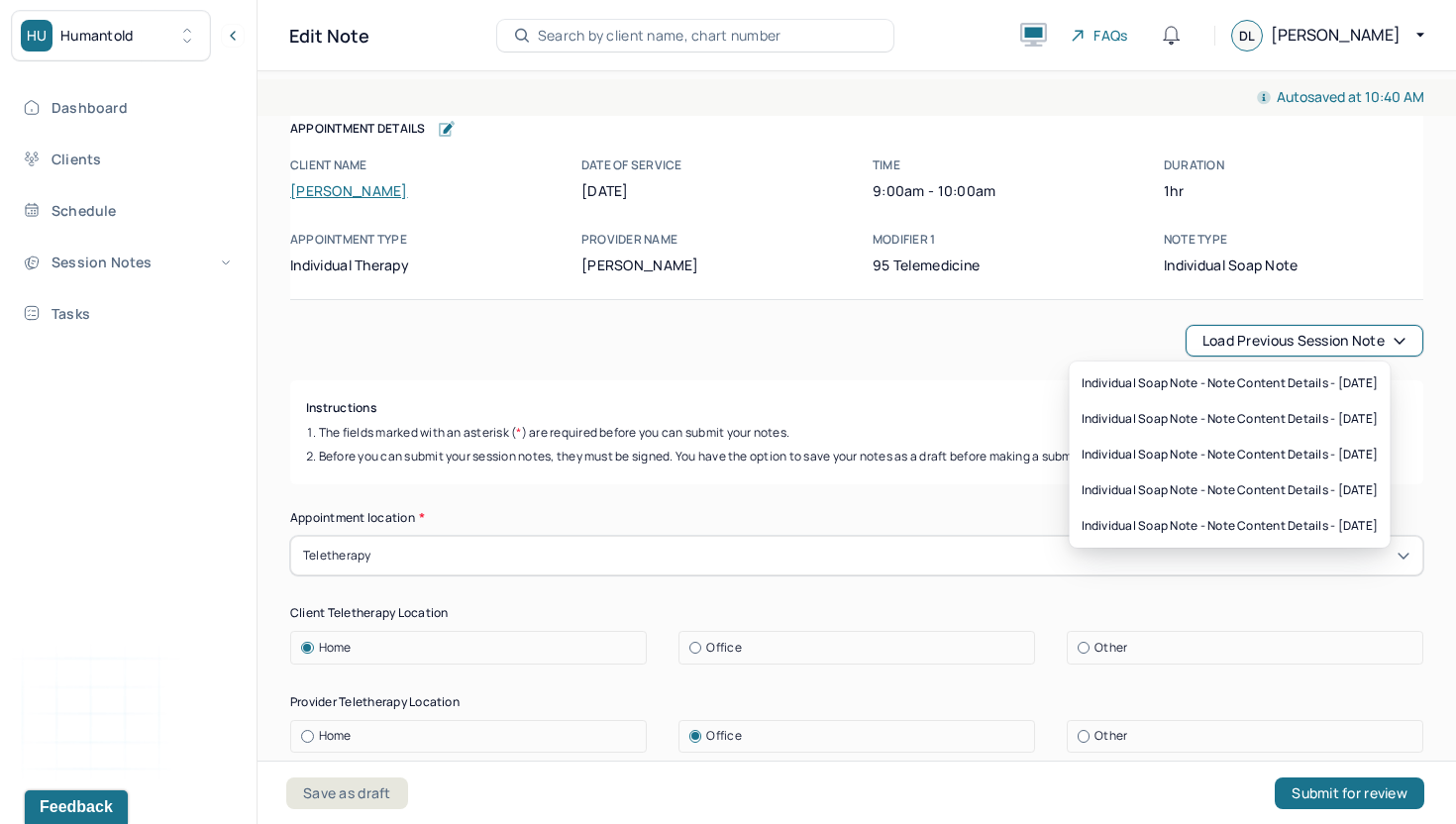 click on "Load previous session note" at bounding box center (1304, 341) 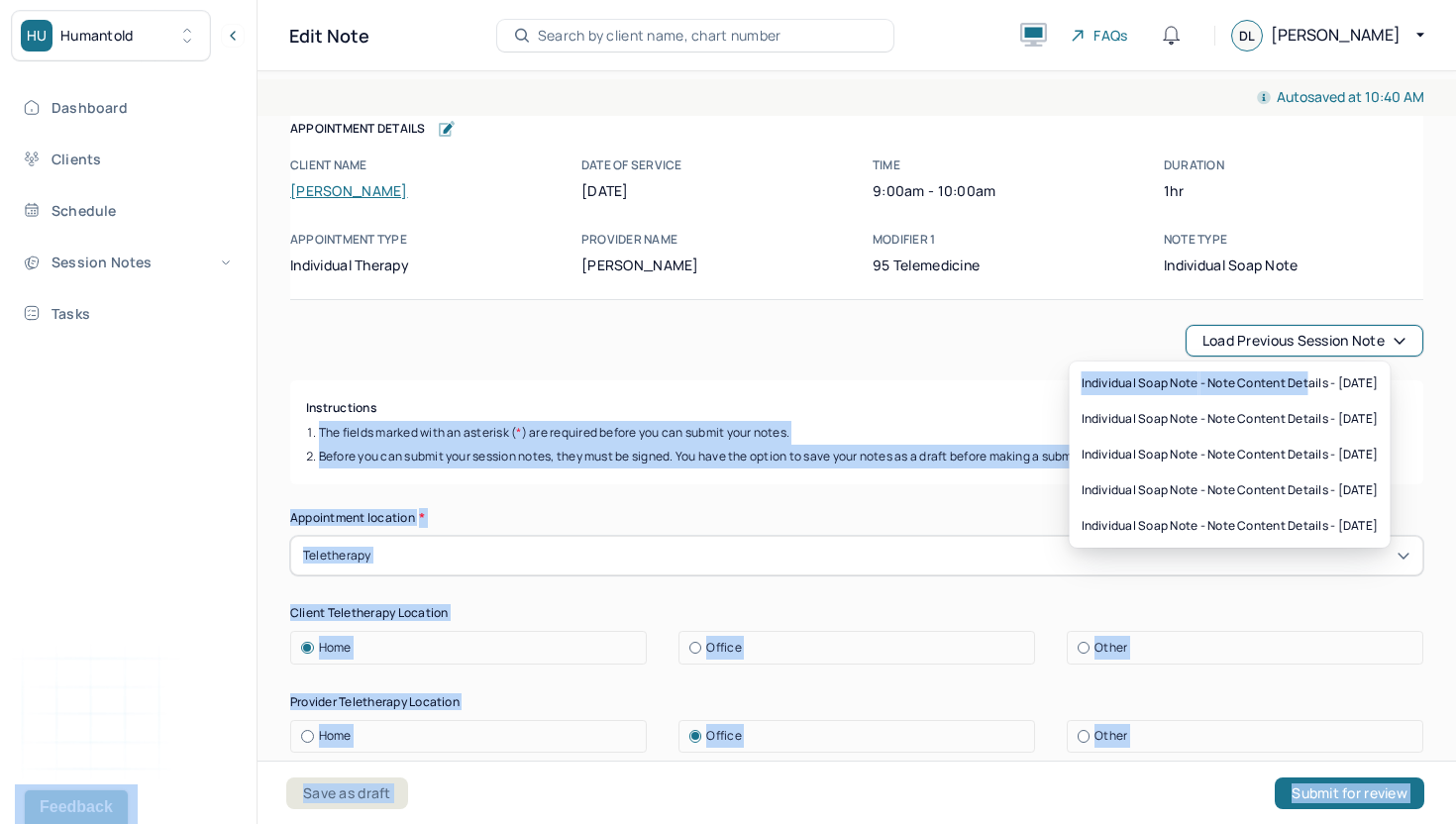 drag, startPoint x: 1309, startPoint y: 386, endPoint x: 810, endPoint y: 417, distance: 499.962 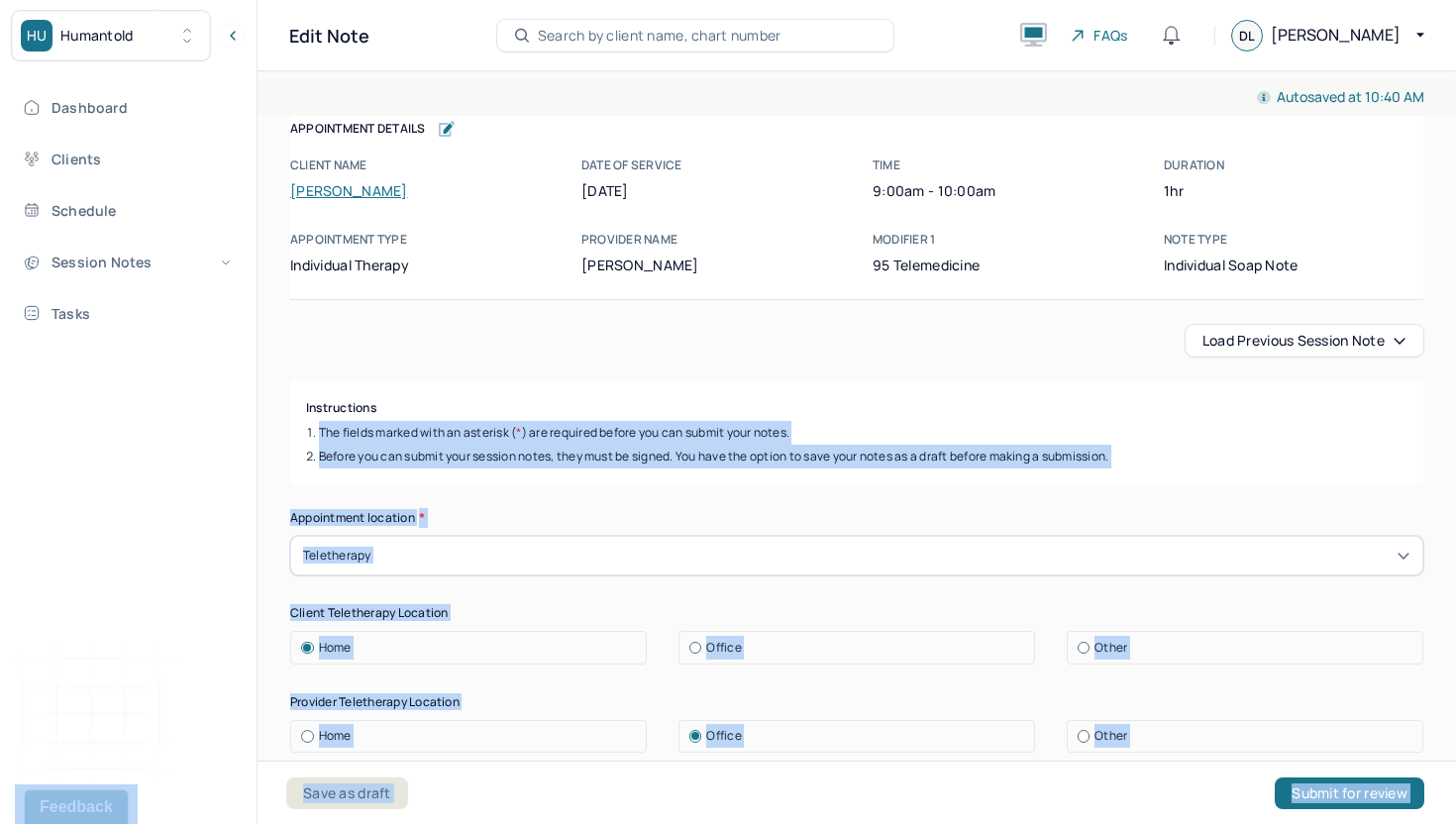 click on "Instructions" at bounding box center (857, 408) 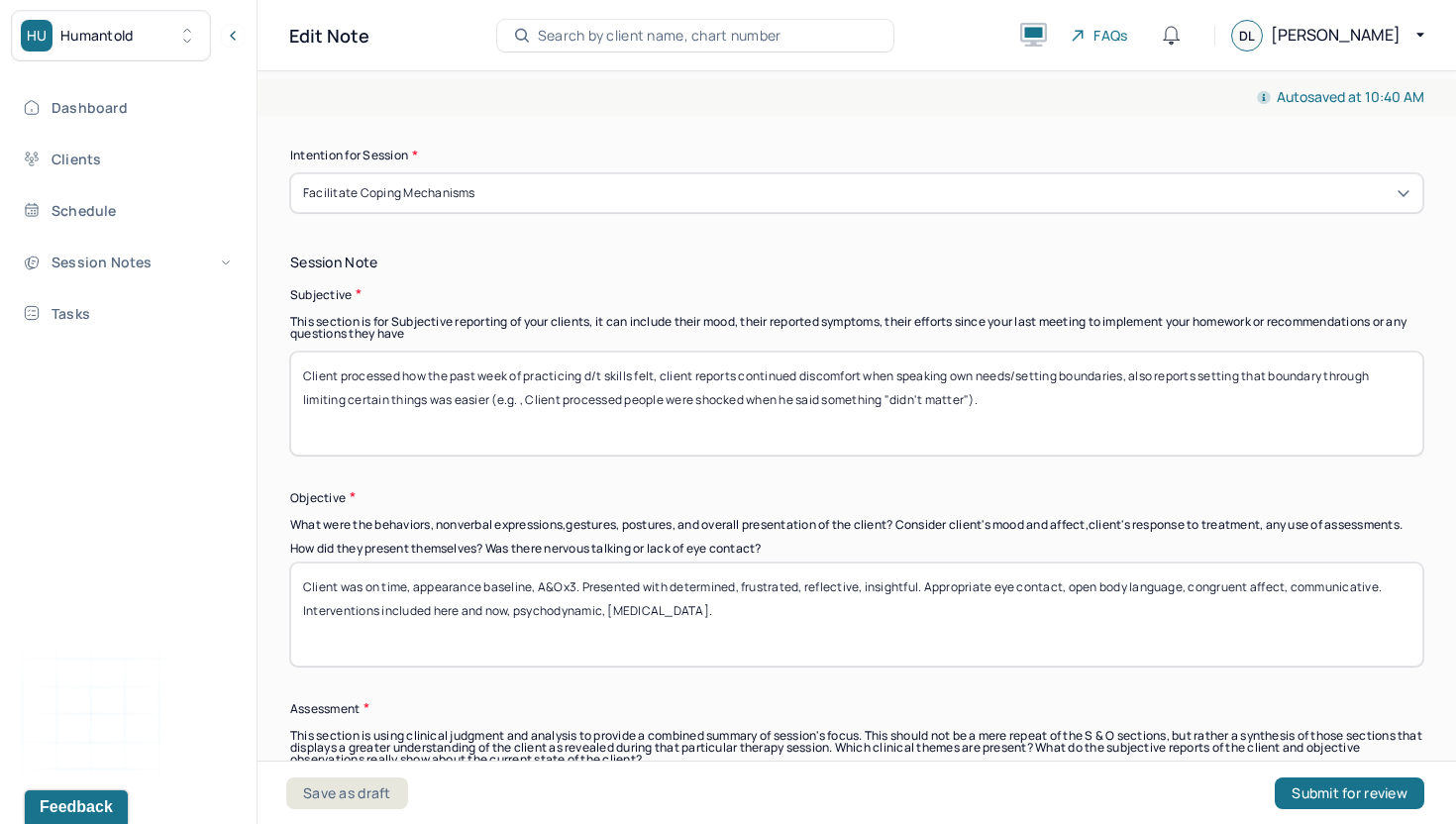 click on "Client processed how the past week of practicing d/t skills felt, client reports continued discomfort when speaking own needs/setting boundaries, also reports setting that boundary through limiting certain things was easier (e.g. , Client processed people were shocked when he said something "didn't matter")." at bounding box center (857, 403) 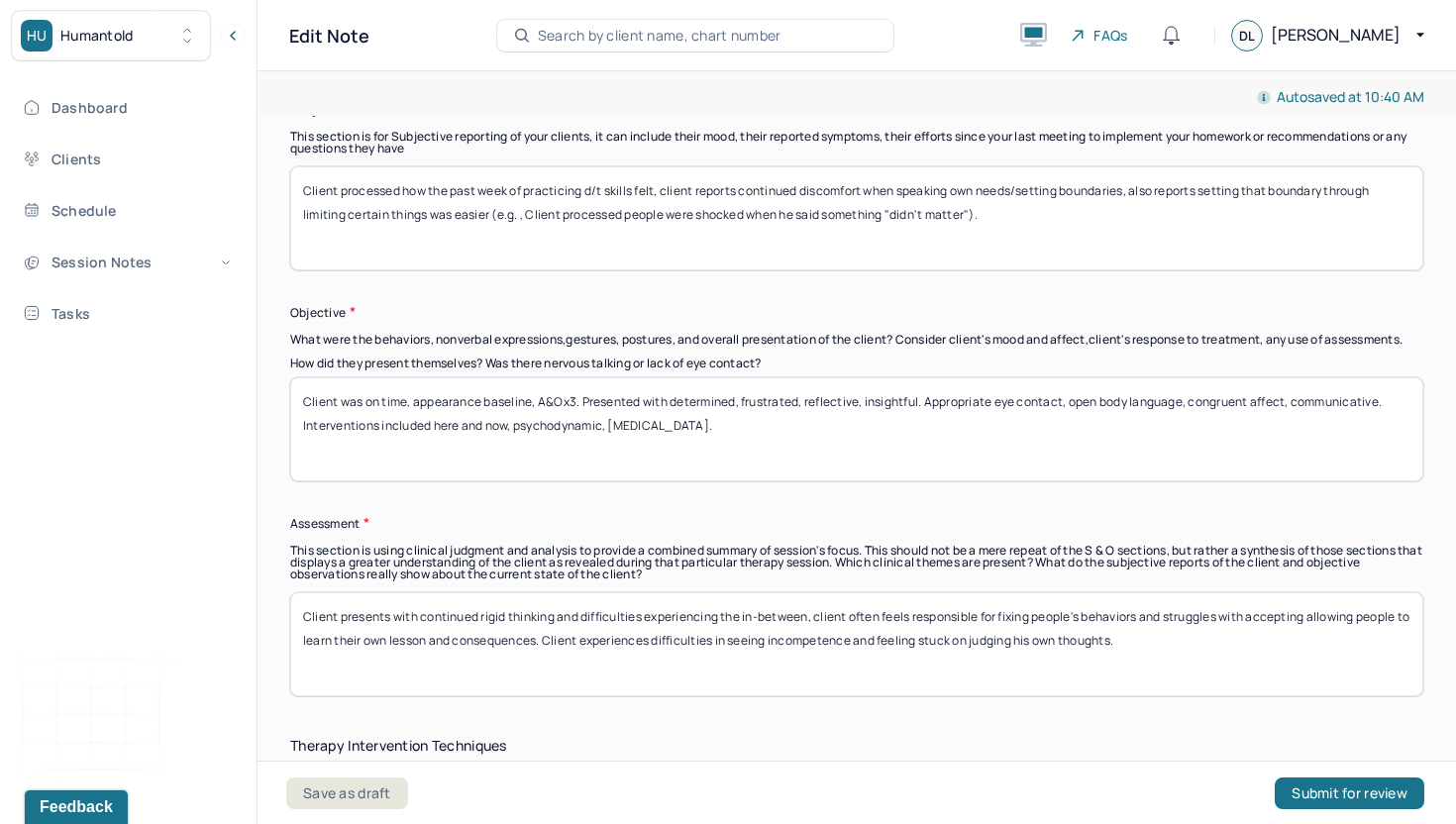 scroll, scrollTop: 1442, scrollLeft: 0, axis: vertical 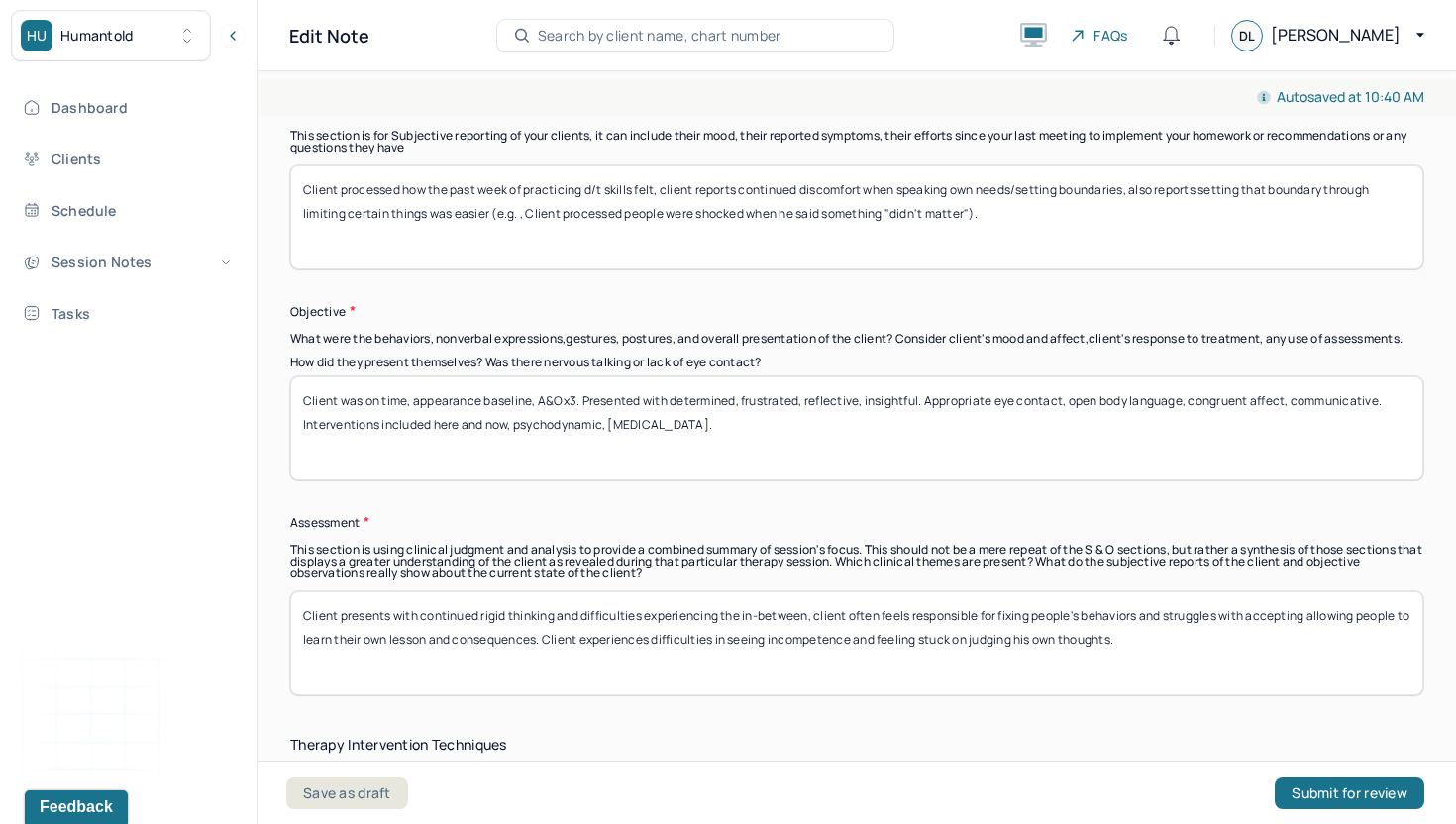 click on "Client was on time, appearance baseline, A&Ox3. Presented with determined, frustrated, reflective, insightful. Appropriate eye contact, open body language, congruent affect, communicative. Interventions included here and now, psychodynamic, [MEDICAL_DATA]." at bounding box center [857, 428] 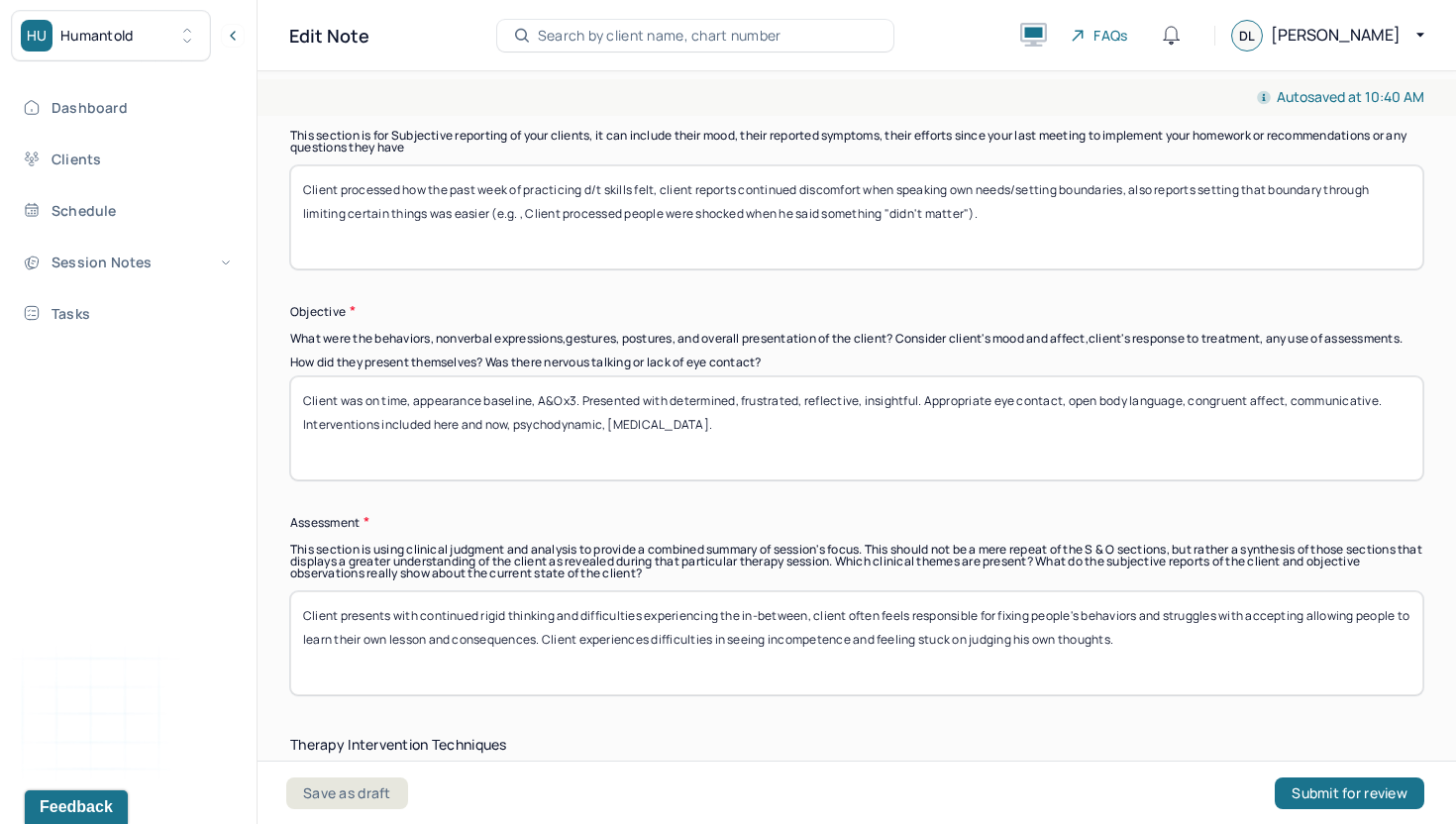 click on "Client processed how the past week of practicing d/t skills felt, client reports continued discomfort when speaking own needs/setting boundaries, also reports setting that boundary through limiting certain things was easier (e.g. , Client processed people were shocked when he said something "didn't matter")." at bounding box center (857, 217) 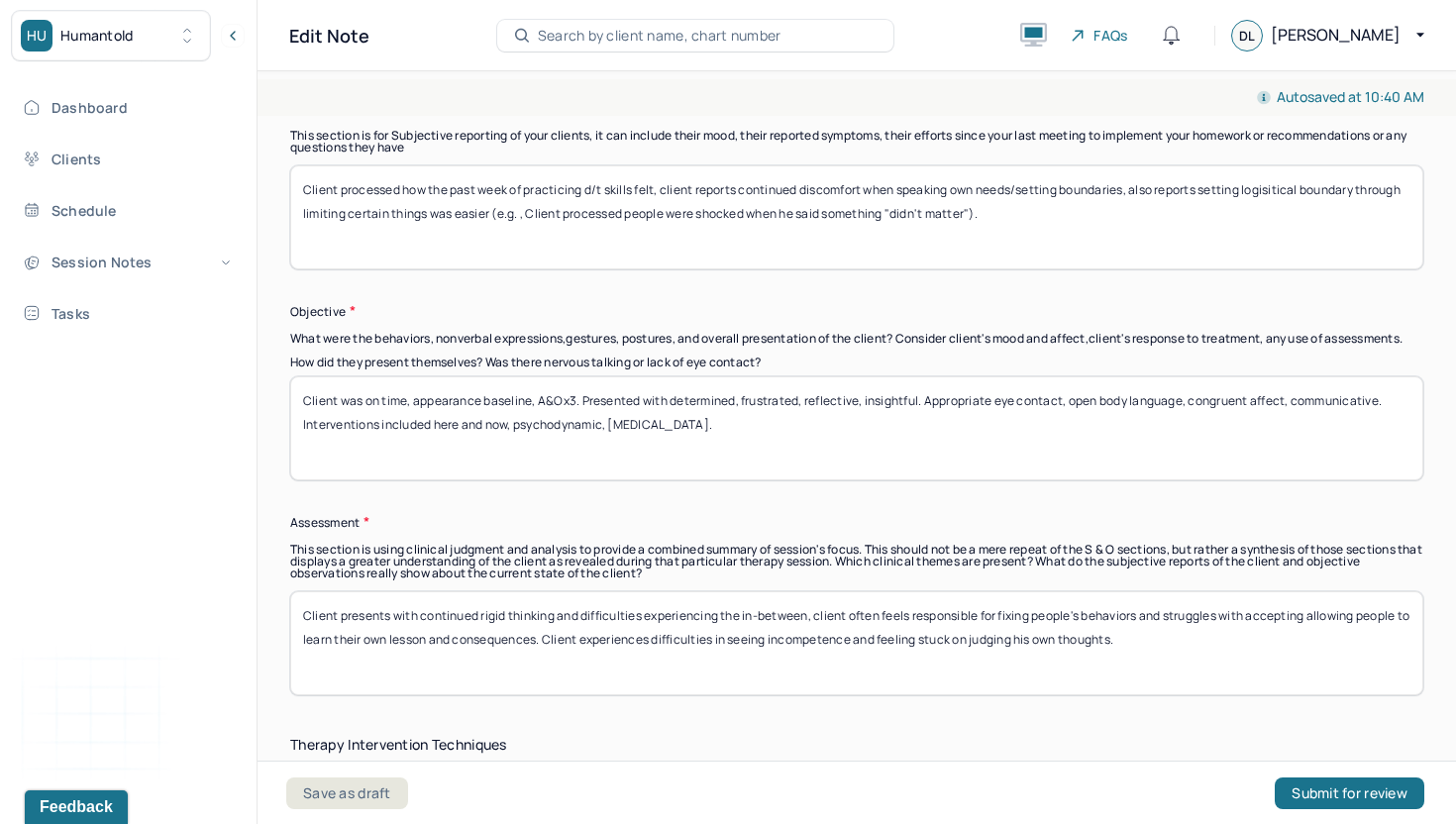 click on "Client processed how the past week of practicing d/t skills felt, client reports continued discomfort when speaking own needs/setting boundaries, also reports setting that boundary through limiting certain things was easier (e.g. , Client processed people were shocked when he said something "didn't matter")." at bounding box center (857, 217) 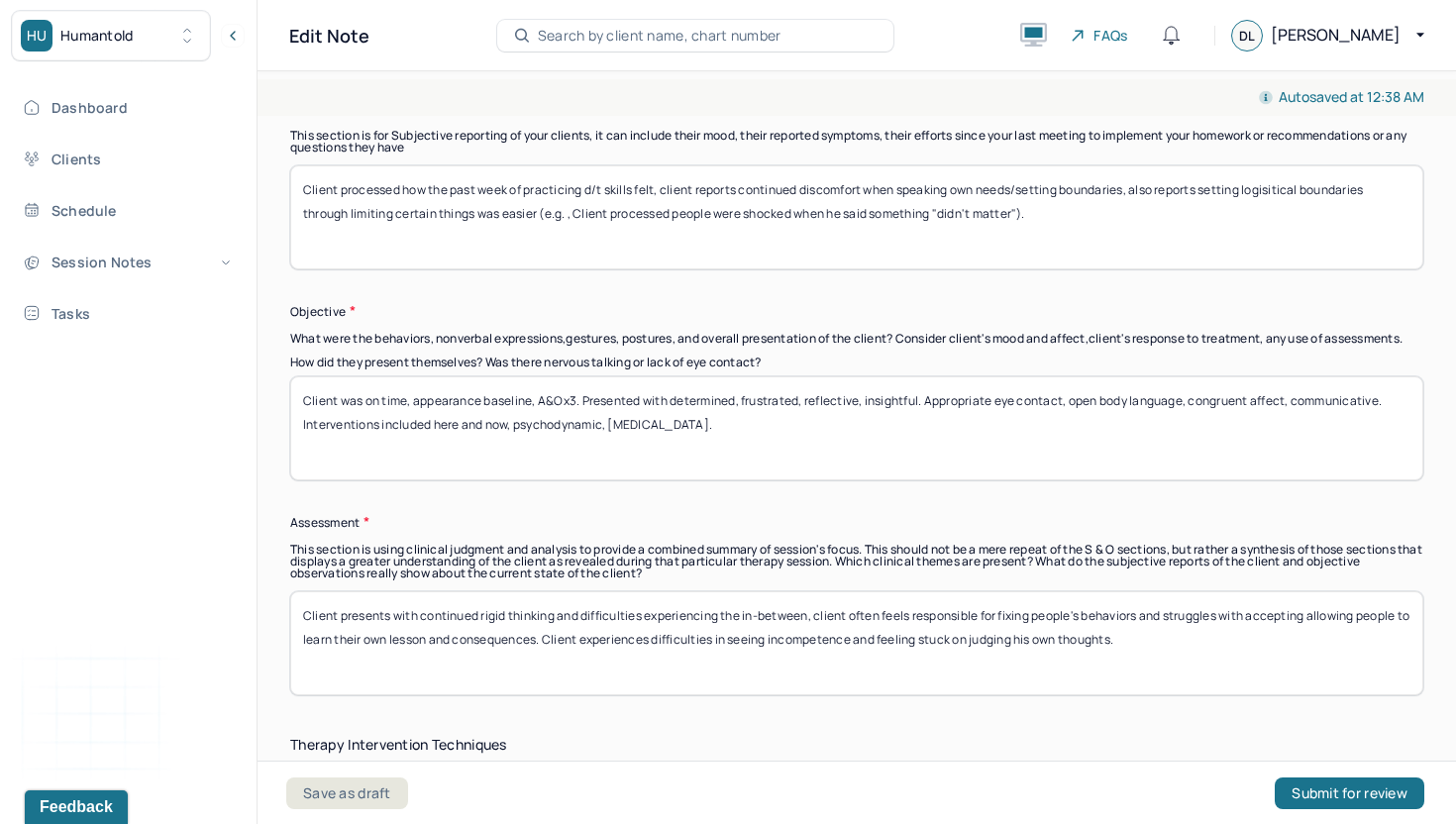 click on "Client processed how the past week of practicing d/t skills felt, client reports continued discomfort when speaking own needs/setting boundaries, also reports setting logisitical boundary through limiting certain things was easier (e.g. , Client processed people were shocked when he said something "didn't matter")." at bounding box center (857, 217) 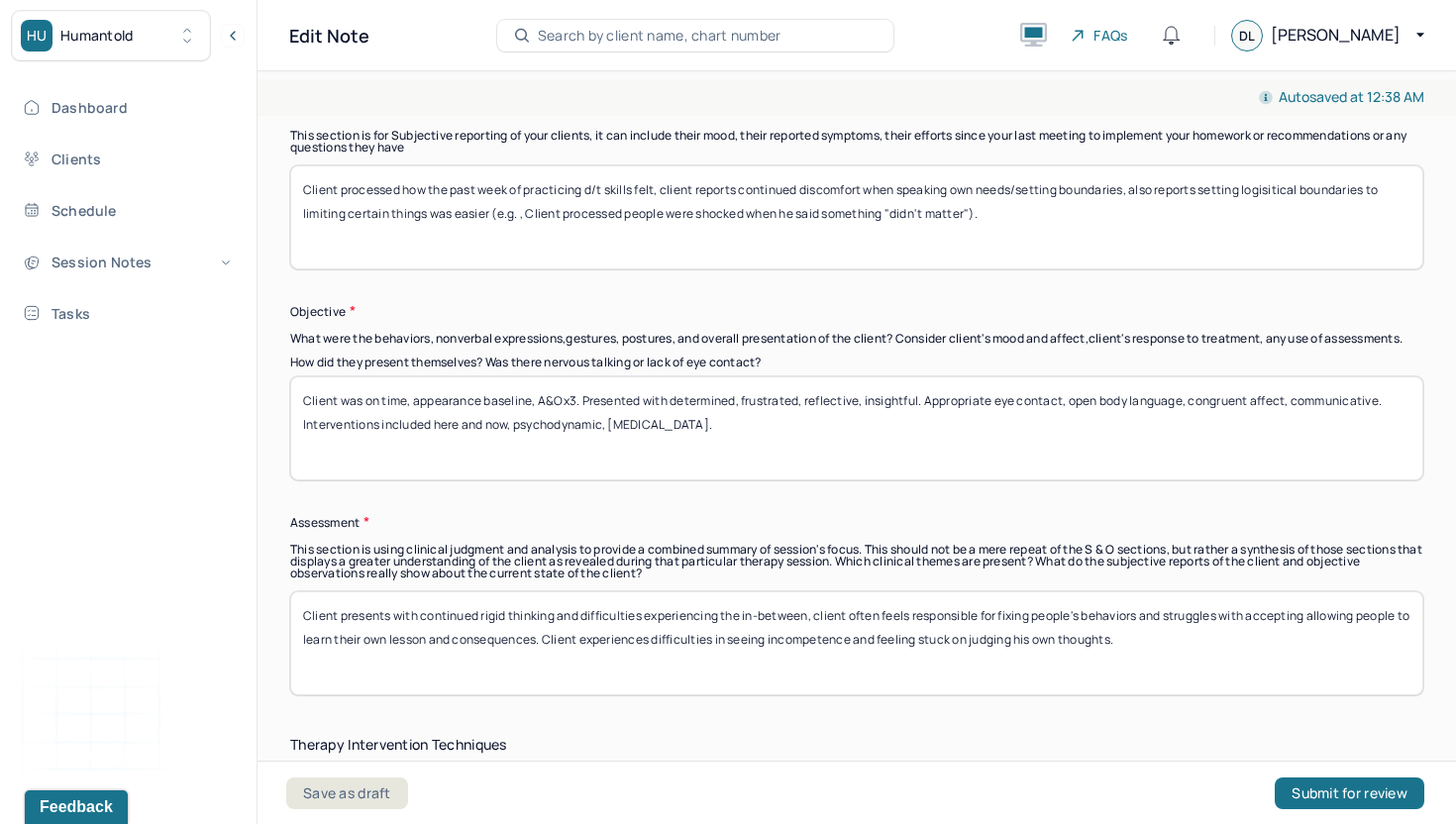 click on "Client processed how the past week of practicing d/t skills felt, client reports continued discomfort when speaking own needs/setting boundaries, also reports setting logisitical boundaries through limiting certain things was easier (e.g. , Client processed people were shocked when he said something "didn't matter")." at bounding box center [857, 217] 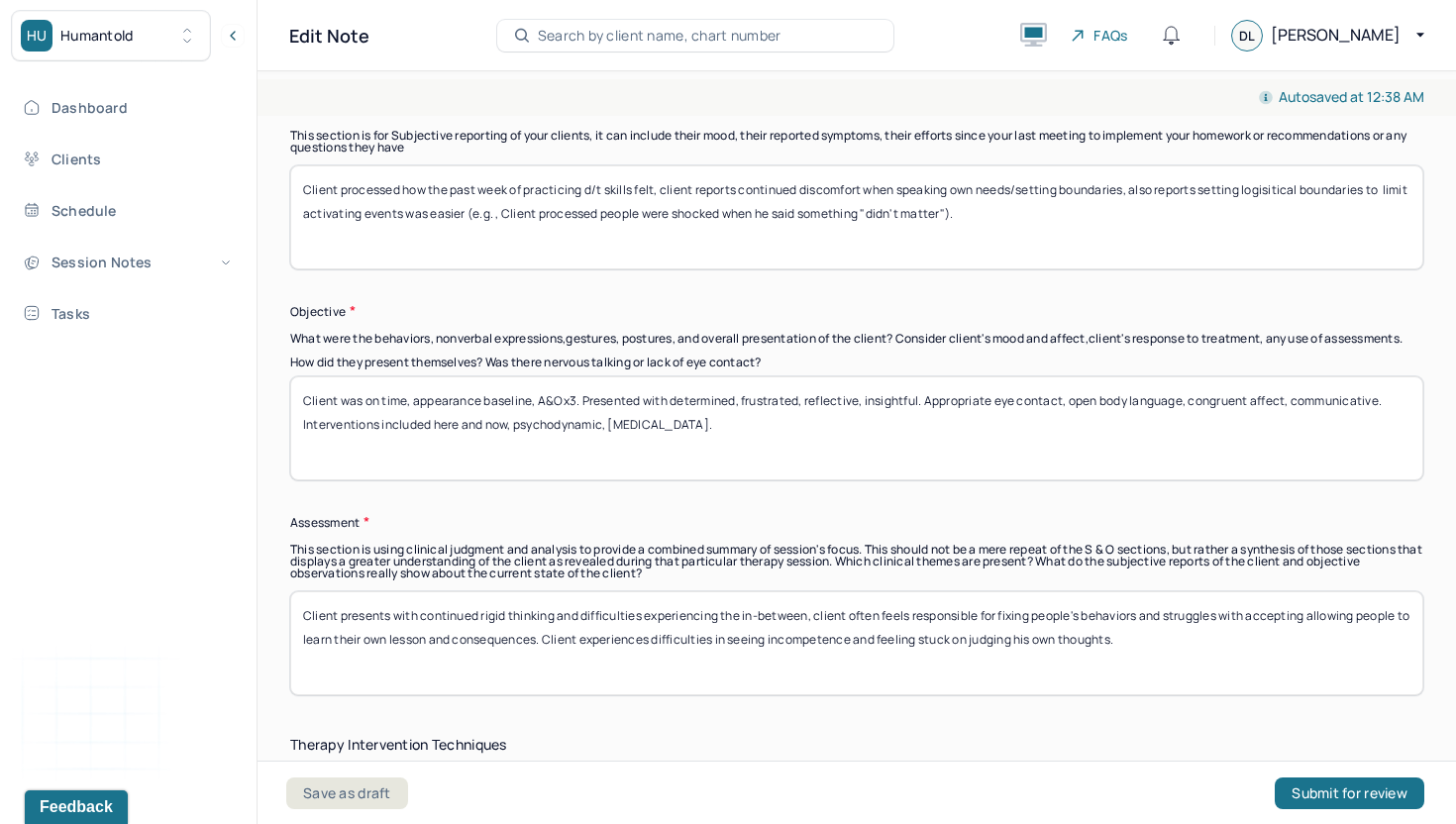click on "Client processed how the past week of practicing d/t skills felt, client reports continued discomfort when speaking own needs/setting boundaries, also reports setting logisitical boundaries to  limiting certain things was easier (e.g. , Client processed people were shocked when he said something "didn't matter")." at bounding box center [857, 217] 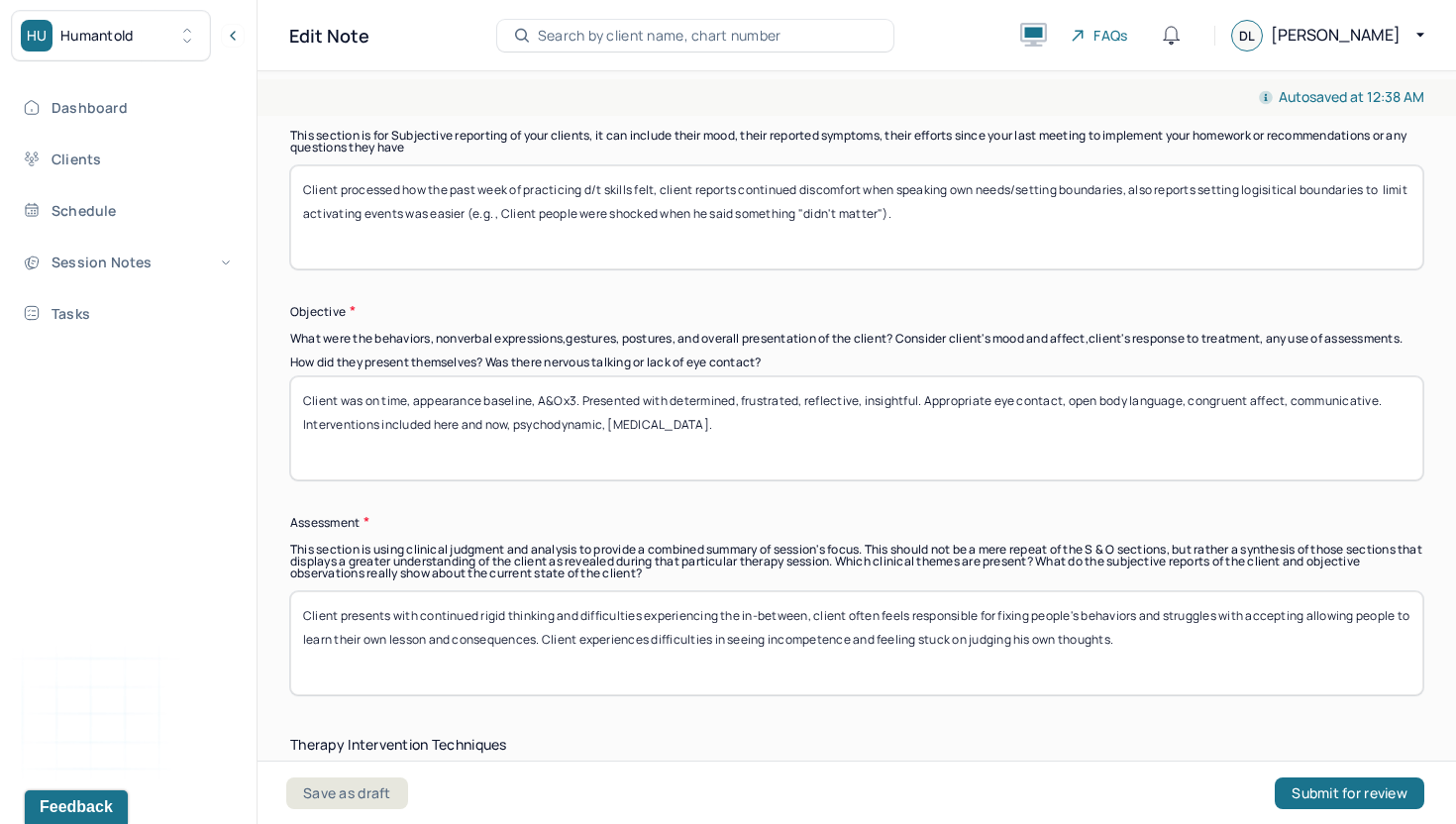 click on "Client processed how the past week of practicing d/t skills felt, client reports continued discomfort when speaking own needs/setting boundaries, also reports setting logisitical boundaries to  limit activating events was easier (e.g. , Client people were shocked when he said something "didn't matter")." at bounding box center [857, 217] 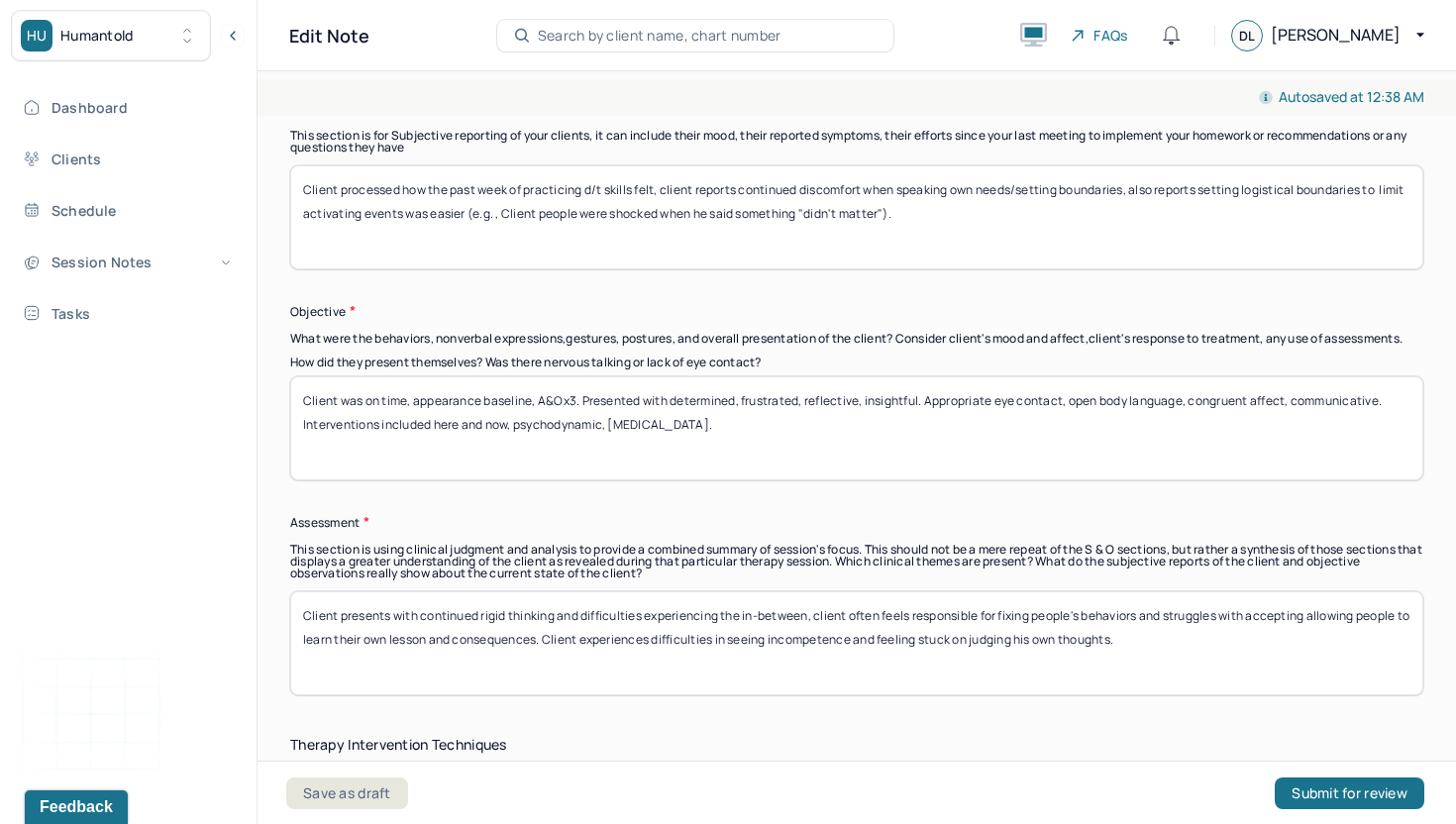 click on "Client processed how the past week of practicing d/t skills felt, client reports continued discomfort when speaking own needs/setting boundaries, also reports setting logisitical boundaries to  limit activating events was easier (e.g. , Client people were shocked when he said something "didn't matter")." at bounding box center [857, 217] 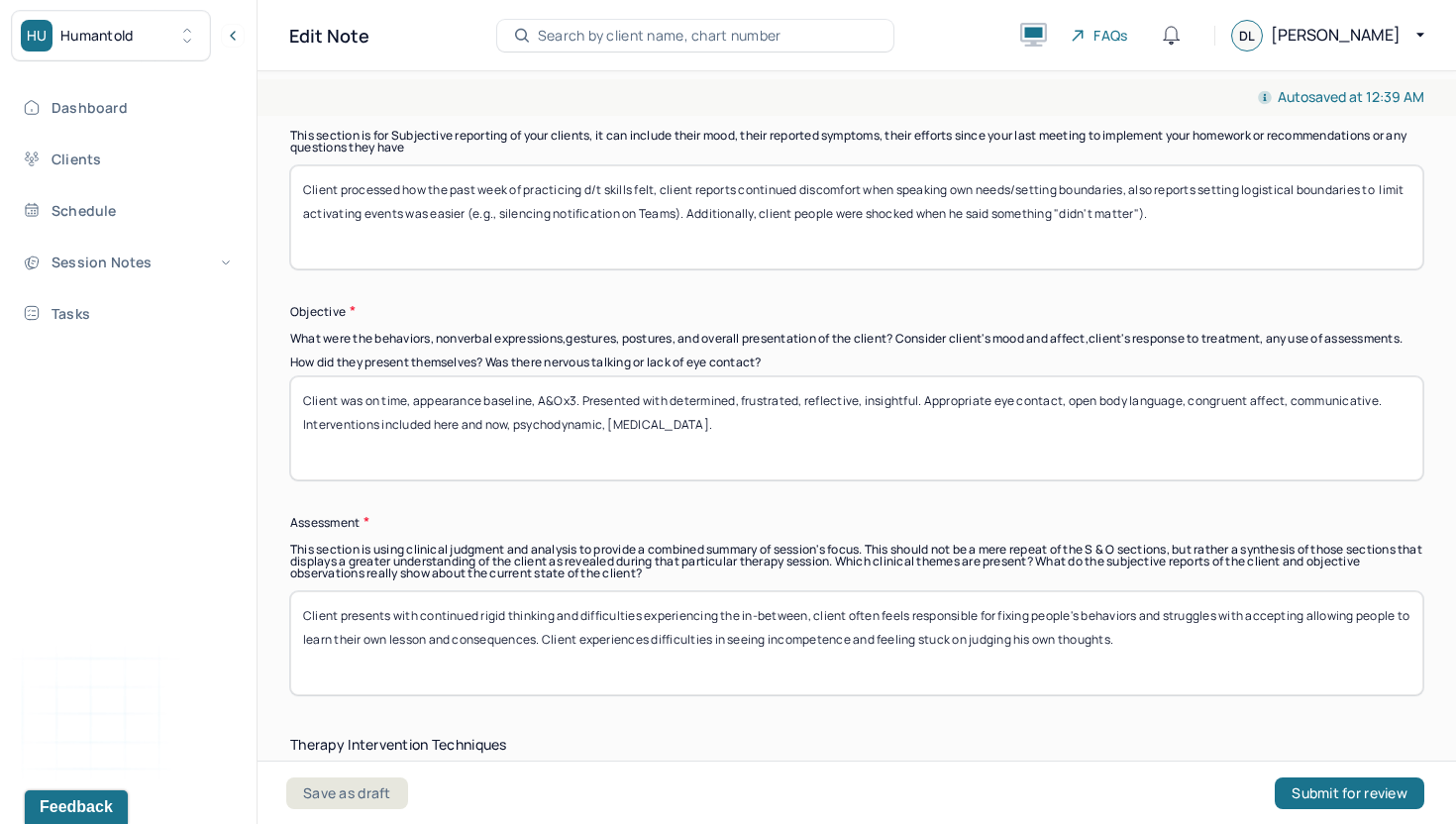 click on "Client processed how the past week of practicing d/t skills felt, client reports continued discomfort when speaking own needs/setting boundaries, also reports setting logistical boundaries to  limit activating events was easier (e.g., silencing notification on Teams). Additionally, client people were shocked when he said something "didn't matter")." at bounding box center (857, 217) 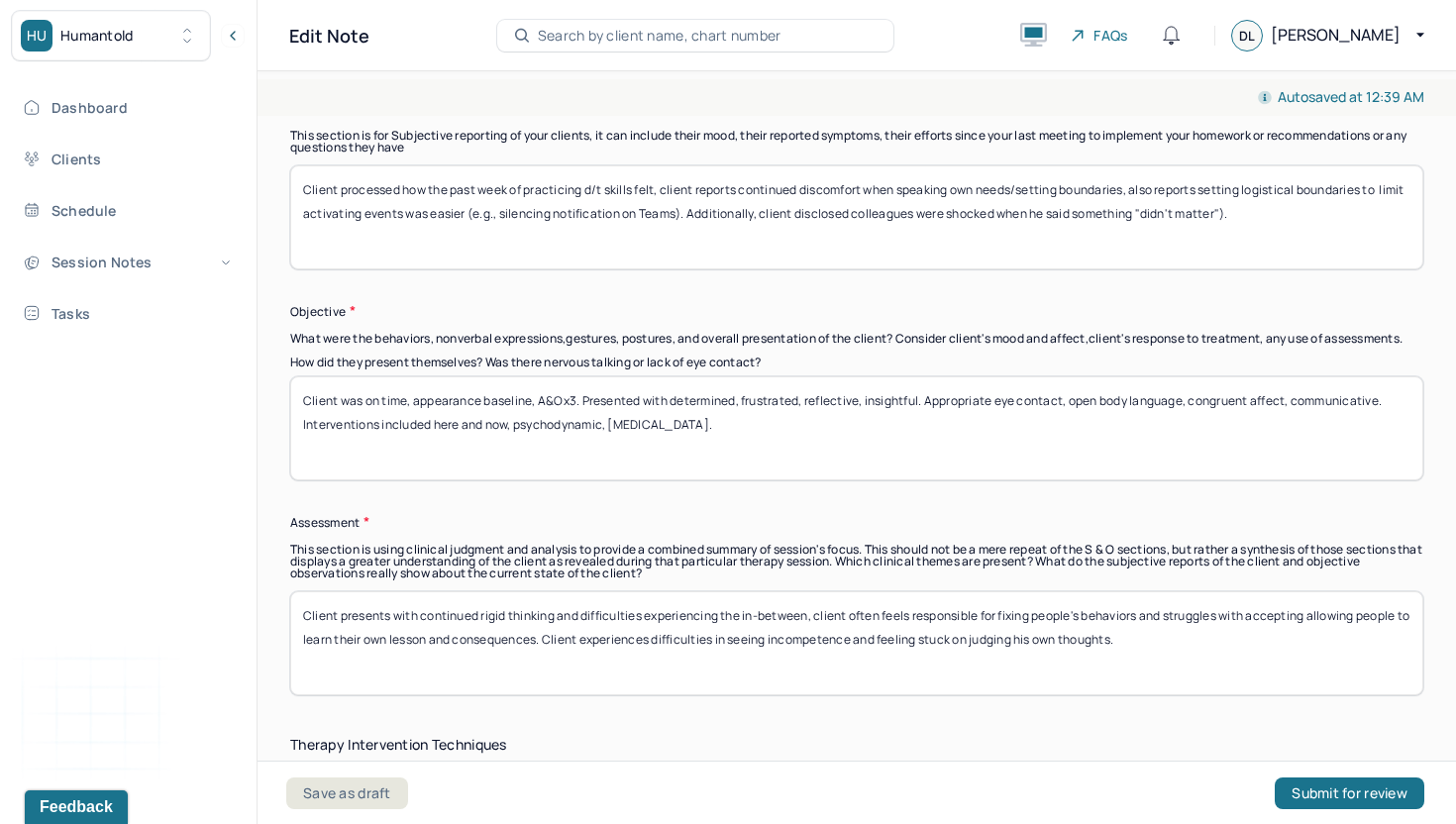 click on "Client processed how the past week of practicing d/t skills felt, client reports continued discomfort when speaking own needs/setting boundaries, also reports setting logistical boundaries to  limit activating events was easier (e.g., silencing notification on Teams). Additionally, client people were shocked when he said something "didn't matter")." at bounding box center [857, 217] 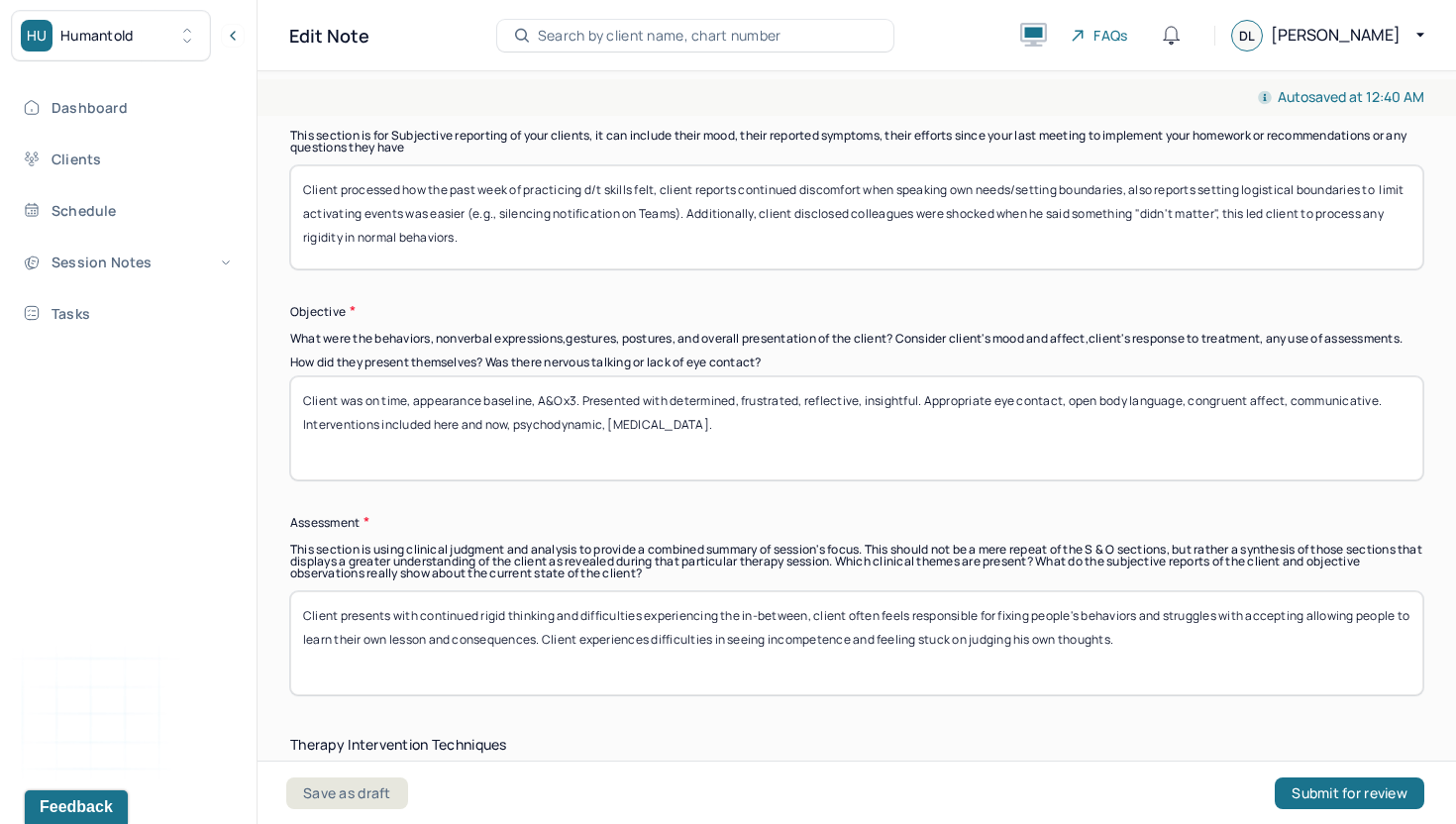 type on "Client processed how the past week of practicing d/t skills felt, client reports continued discomfort when speaking own needs/setting boundaries, also reports setting logistical boundaries to  limit activating events was easier (e.g., silencing notification on Teams). Additionally, client disclosed colleagues were shocked when he said something "didn't matter", this led client to process any rigidity in normal behaviors." 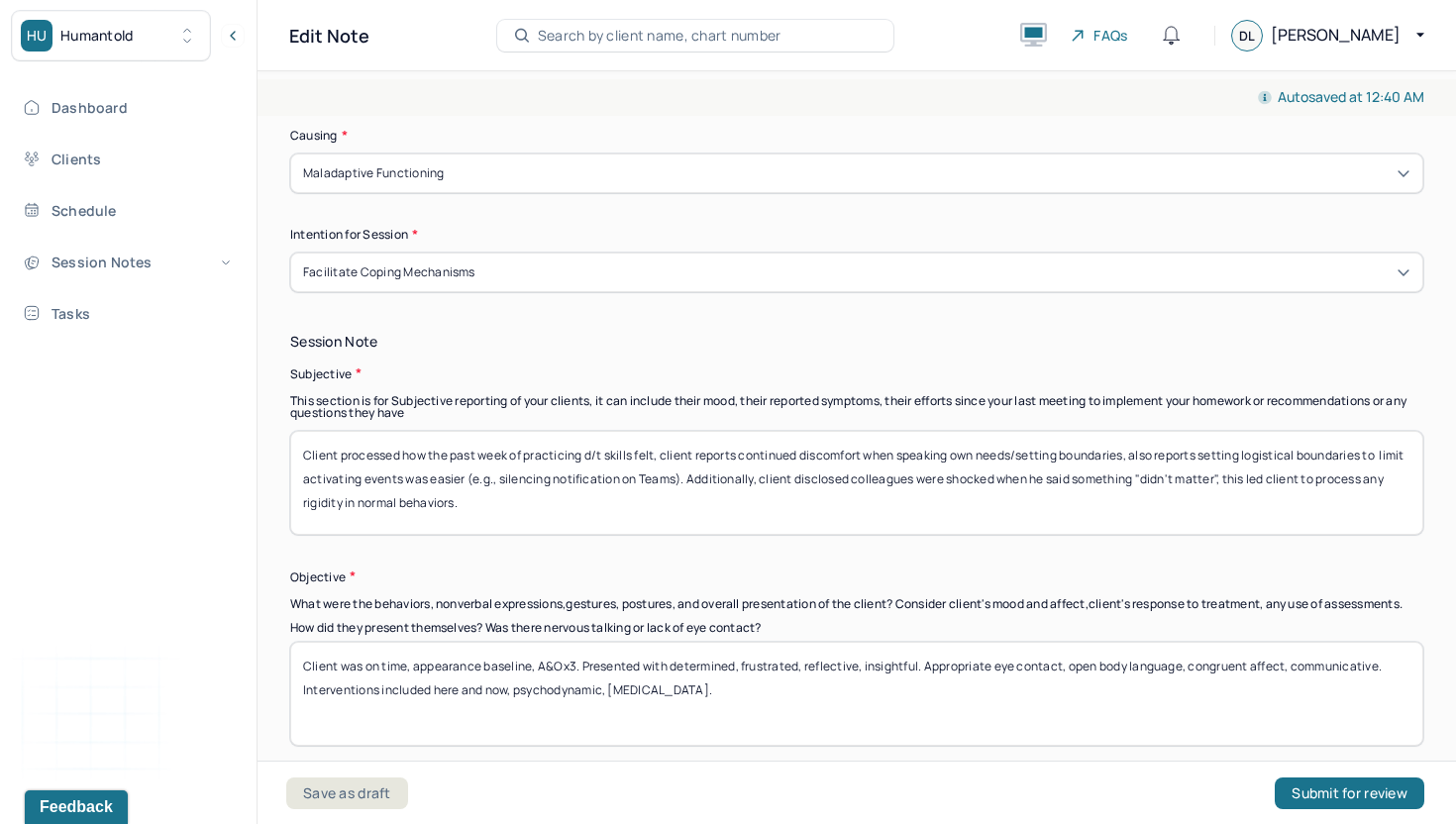 scroll, scrollTop: 1446, scrollLeft: 0, axis: vertical 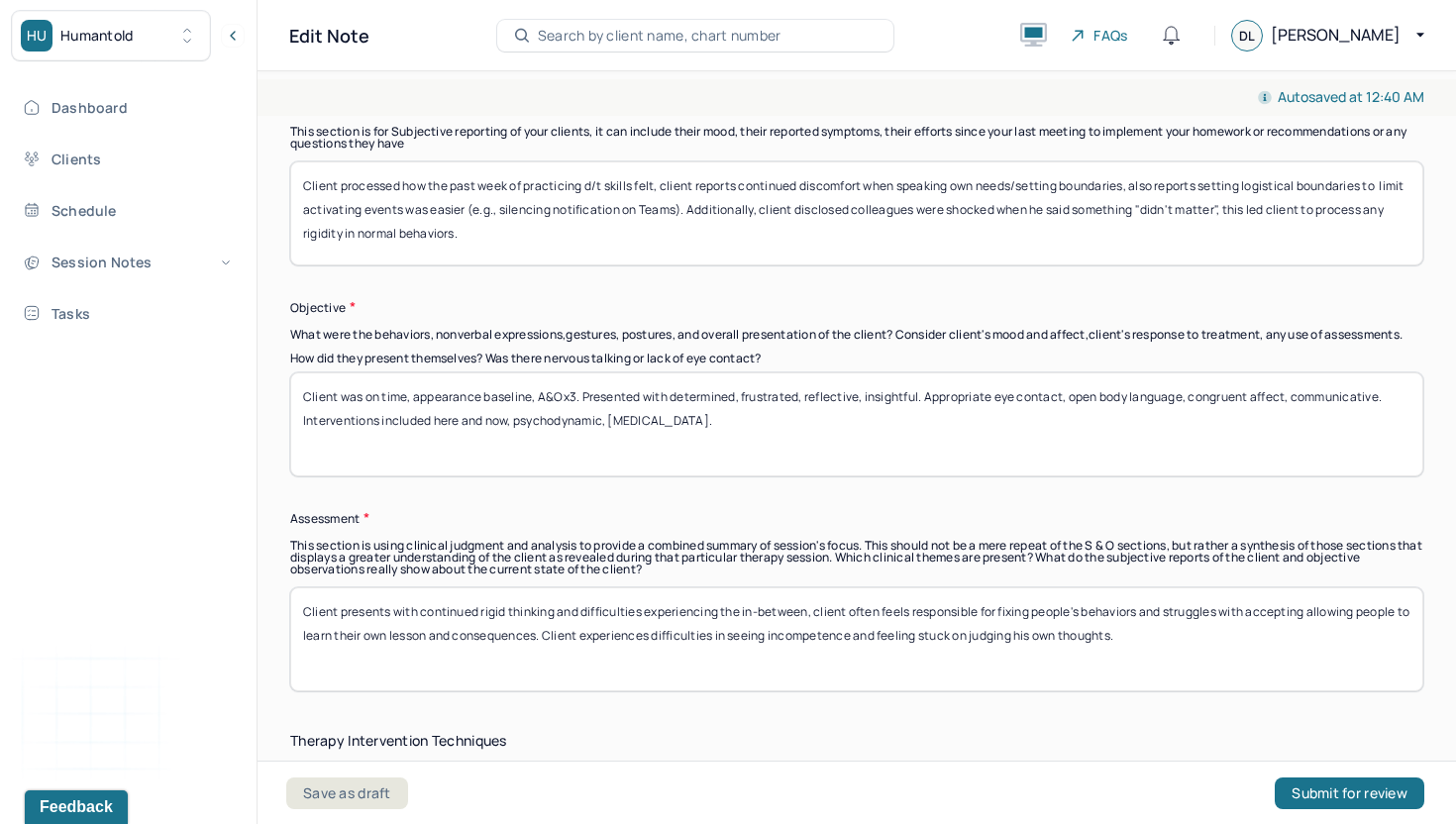 click on "Client was on time, appearance baseline, A&Ox3. Presented with determined, frustrated, reflective, insightful. Appropriate eye contact, open body language, congruent affect, communicative. Interventions included here and now, psychodynamic, [MEDICAL_DATA]." at bounding box center [857, 424] 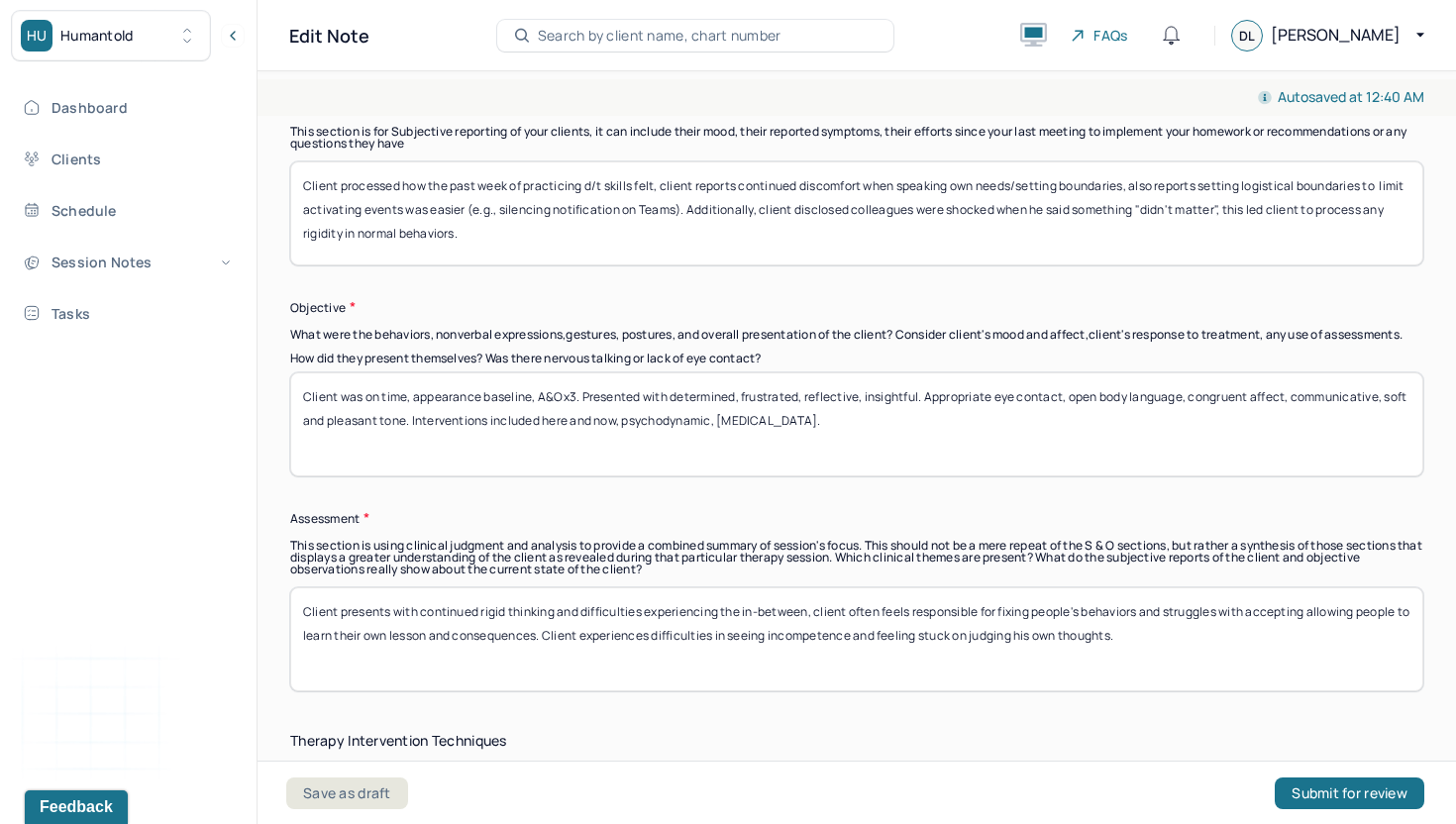 click on "Client was on time, appearance baseline, A&Ox3. Presented with determined, frustrated, reflective, insightful. Appropriate eye contact, open body language, congruent affect, communicative. Interventions included here and now, psychodynamic, [MEDICAL_DATA]." at bounding box center [857, 424] 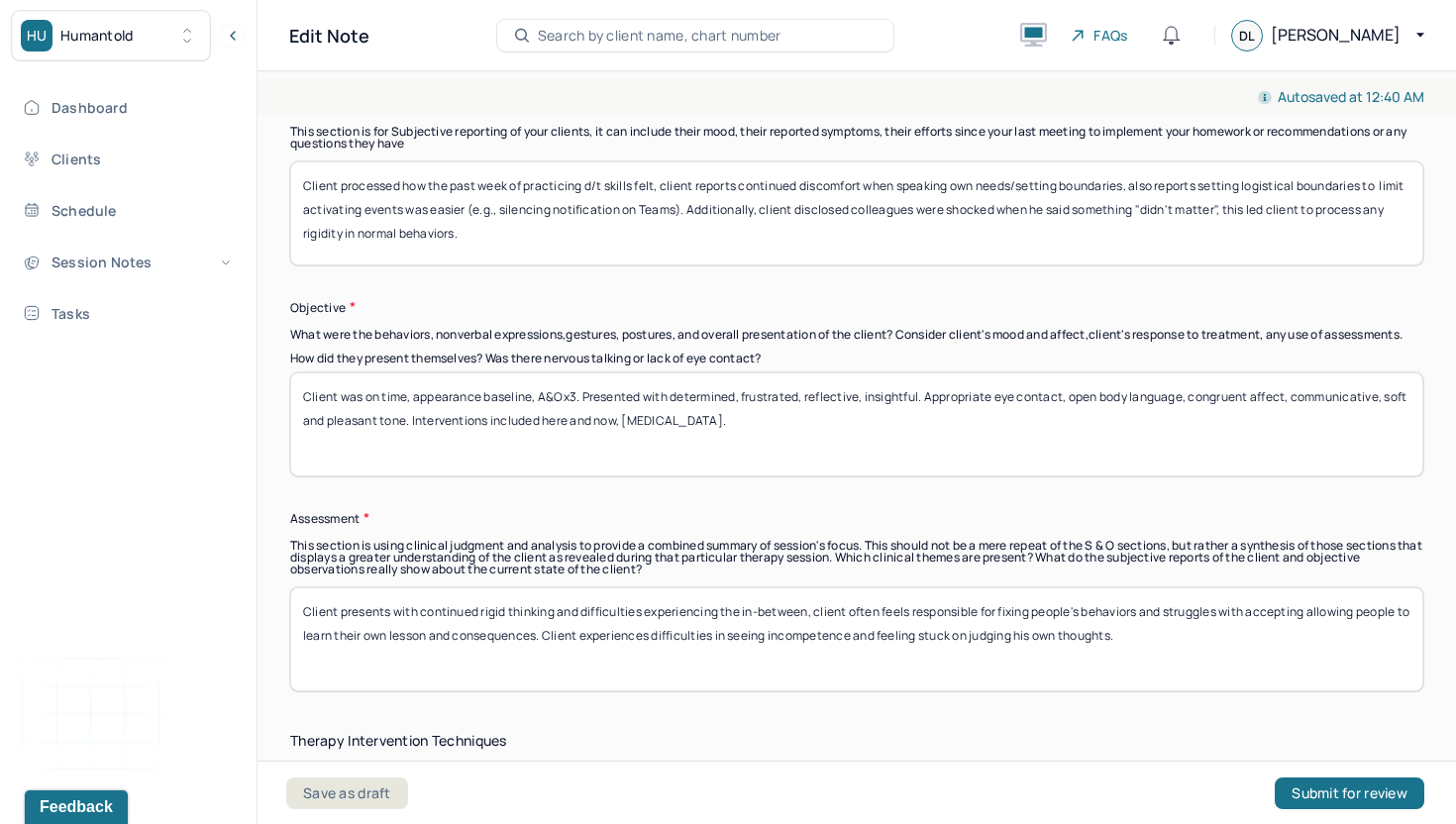 click on "Client was on time, appearance baseline, A&Ox3. Presented with determined, frustrated, reflective, insightful. Appropriate eye contact, open body language, congruent affect, communicative, soft and pleasant tone. Interventions included here and now, psychodynamic, [MEDICAL_DATA]." at bounding box center [857, 424] 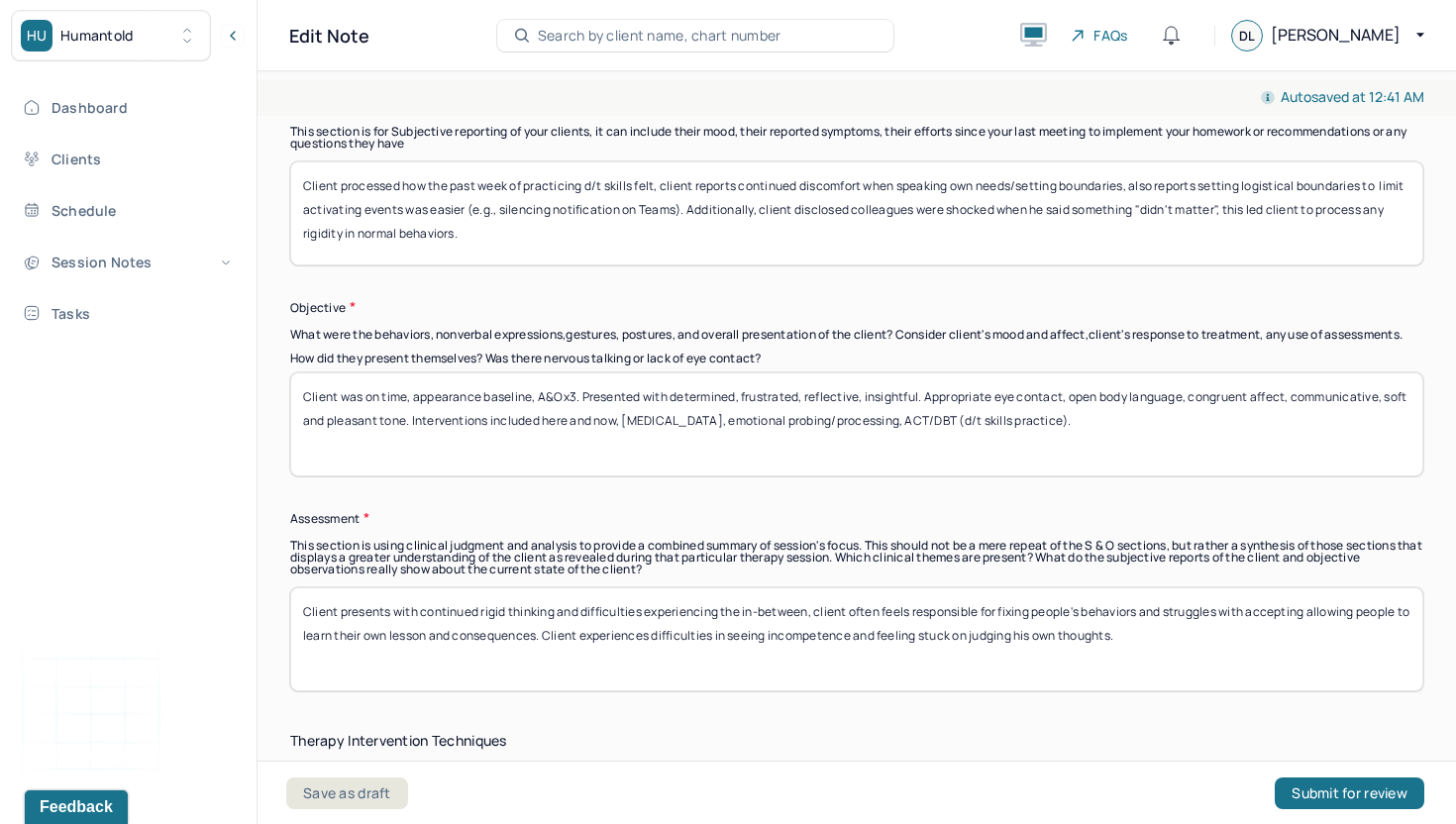type on "Client was on time, appearance baseline, A&Ox3. Presented with determined, frustrated, reflective, insightful. Appropriate eye contact, open body language, congruent affect, communicative, soft and pleasant tone. Interventions included here and now, [MEDICAL_DATA], emotional probing/processing, ACT/DBT (d/t skills practice)." 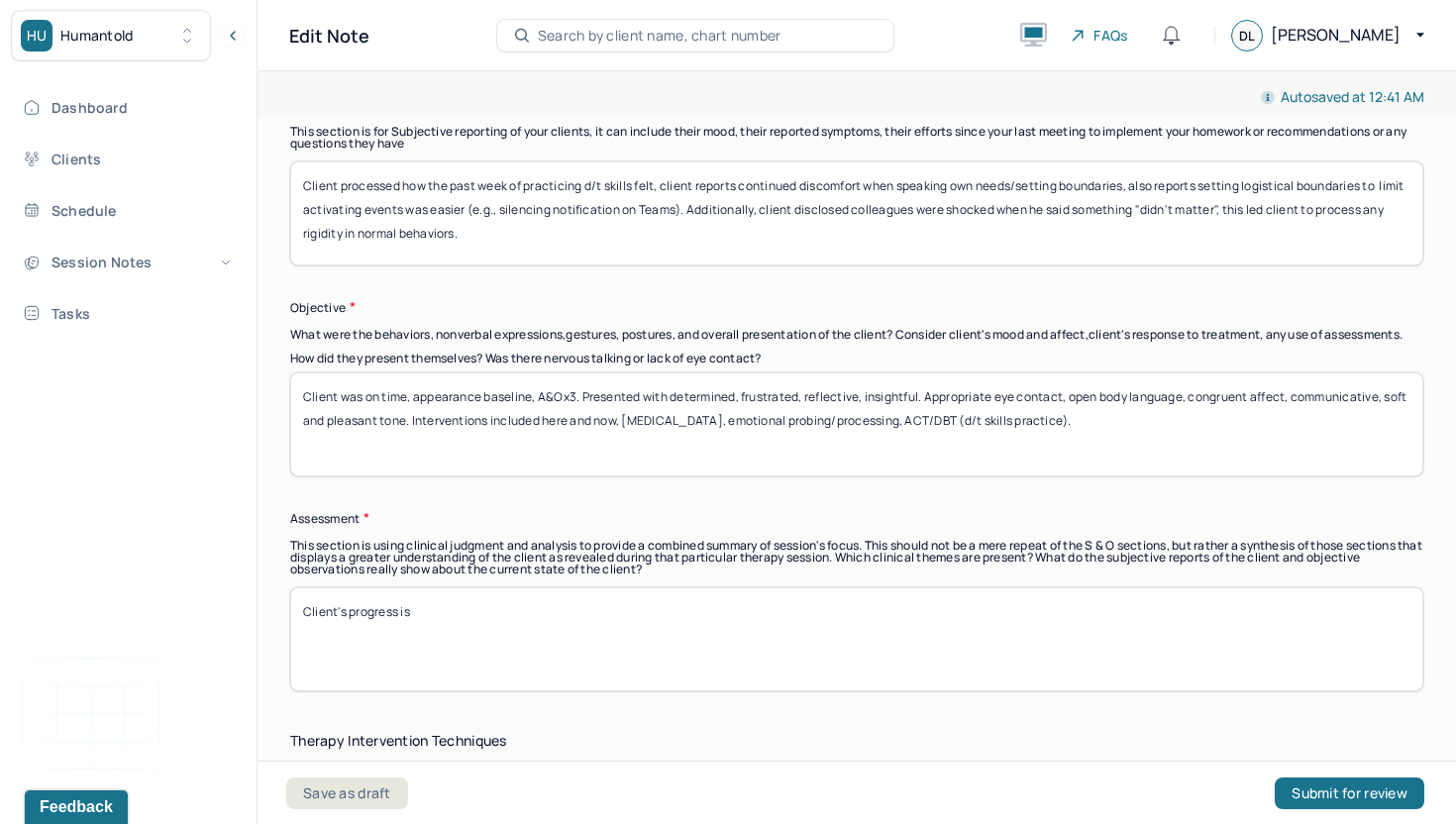 drag, startPoint x: 352, startPoint y: 714, endPoint x: 359, endPoint y: 692, distance: 23.086793 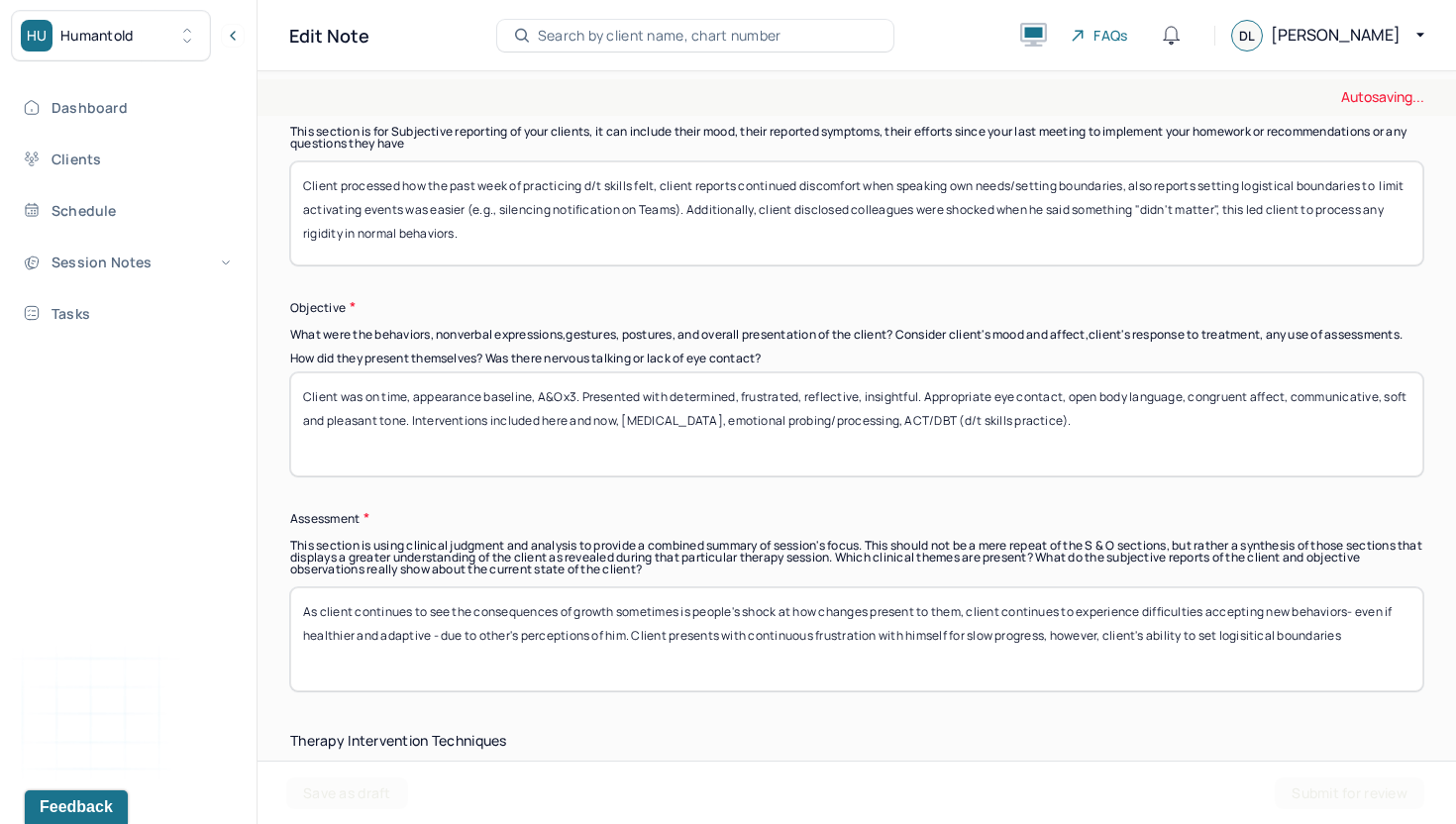 click on "As client continues to see the consequences of growth sometimes is people's shock at how changes present to them, client continues to experience difficulties accepting new behaviors- even if healthier and adaptive - due to other's perceptions of him. Client presents with continuous" at bounding box center (857, 639) 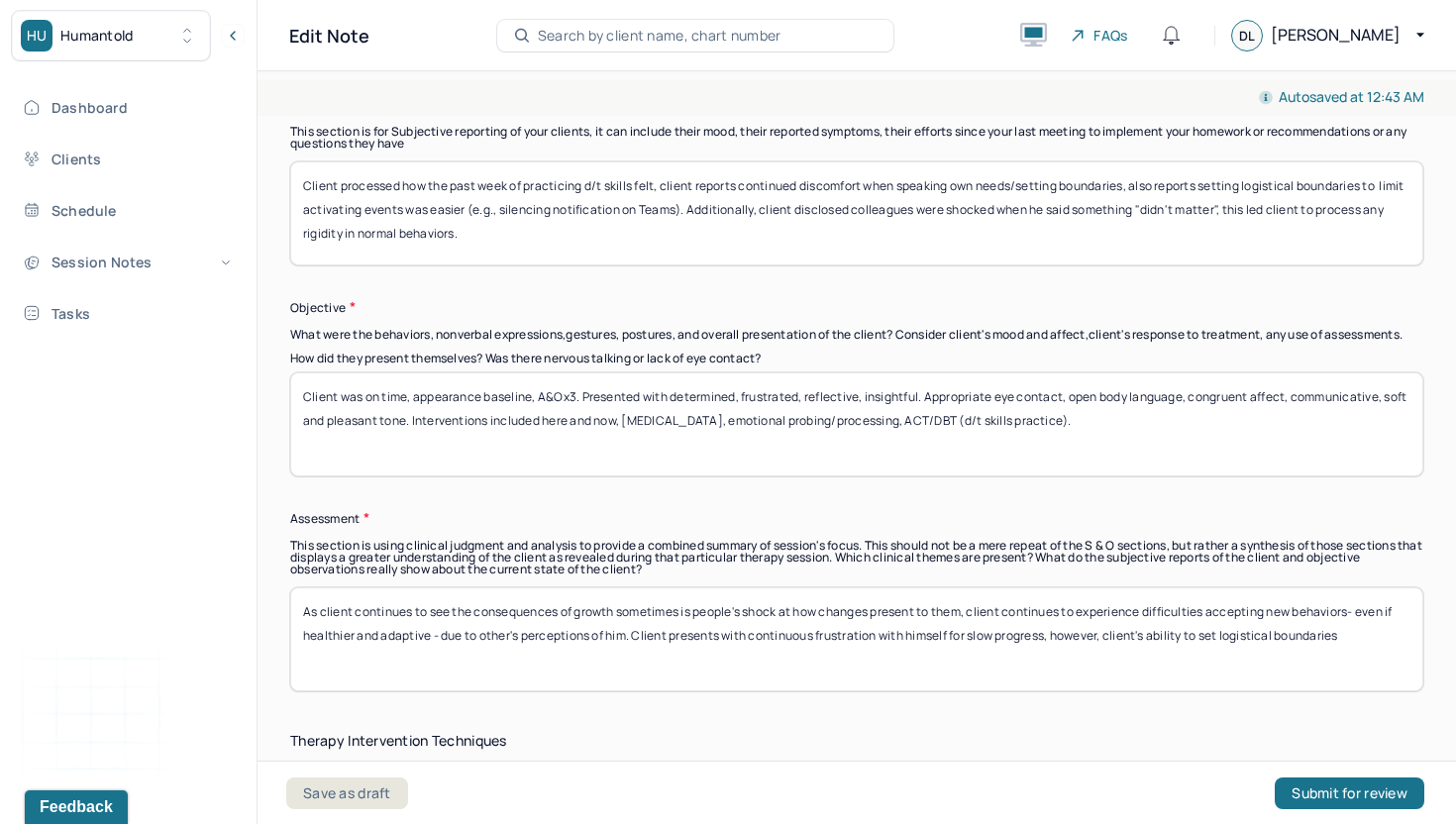 click on "As client continues to see the consequences of growth sometimes is people's shock at how changes present to them, client continues to experience difficulties accepting new behaviors- even if healthier and adaptive - due to other's perceptions of him. Client presents with continuous frustration with himself for slow progress, however, client's ability to set logisitical boundaries" at bounding box center (857, 639) 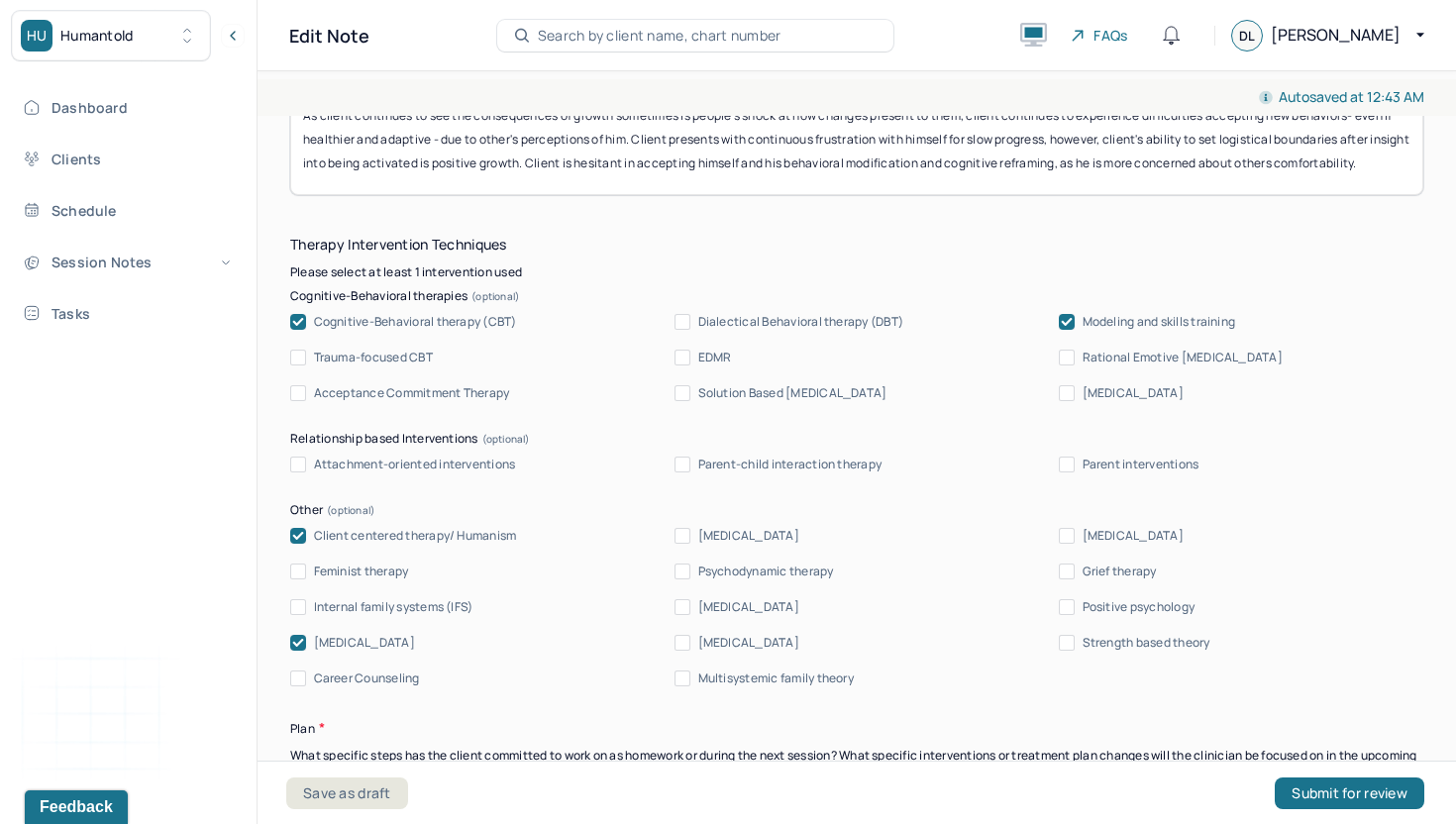 scroll, scrollTop: 1991, scrollLeft: 0, axis: vertical 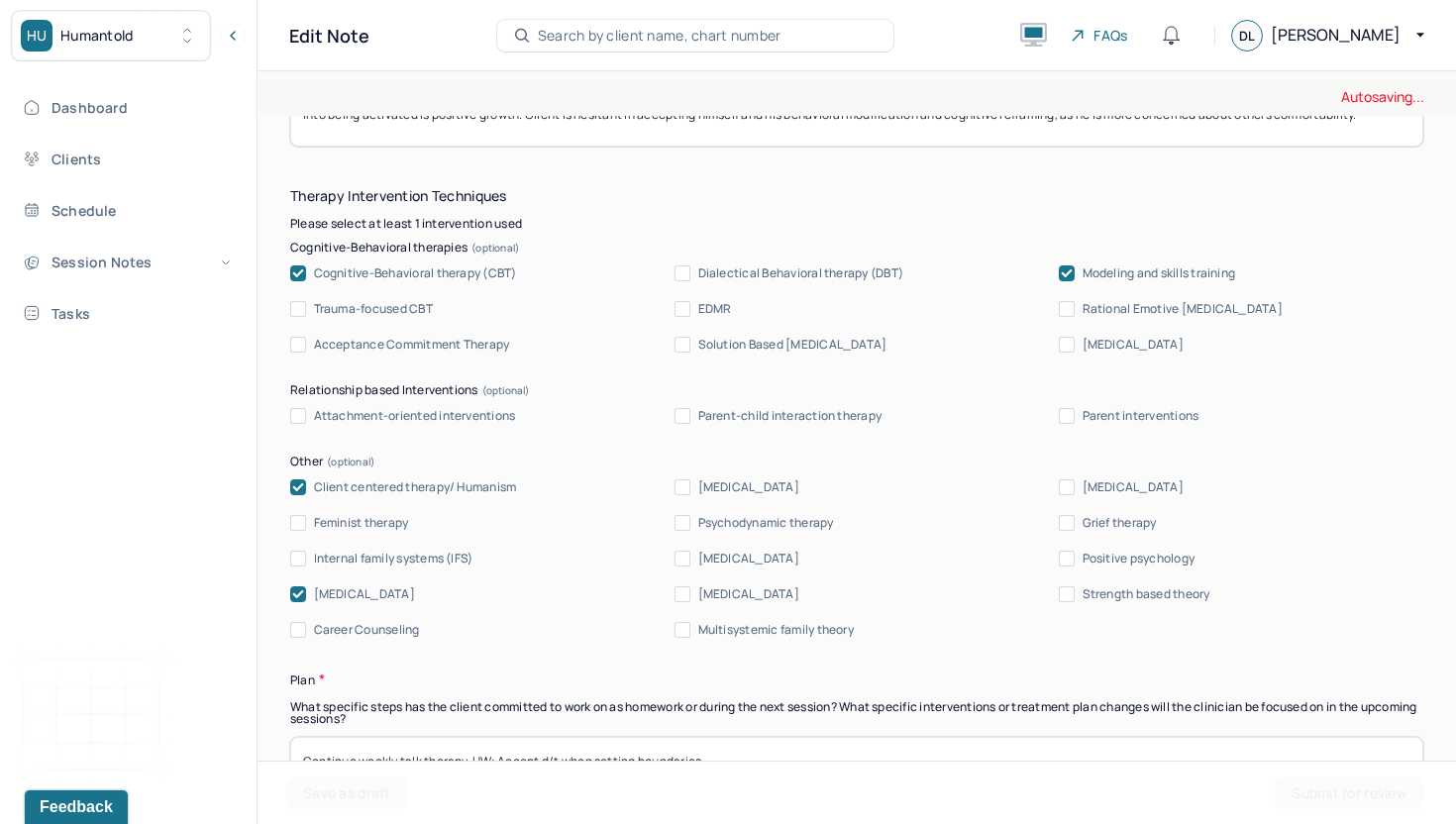 type on "As client continues to see the consequences of growth sometimes is people's shock at how changes present to them, client continues to experience difficulties accepting new behaviors- even if healthier and adaptive - due to other's perceptions of him. Client presents with continuous frustration with himself for slow progress, however, client's ability to set logistical boundaries after insight into being activated is positive growth. Client is hesitant in accepting himself and his behavioral modification and cognitive reframing, as he is more concerned about others comfortability." 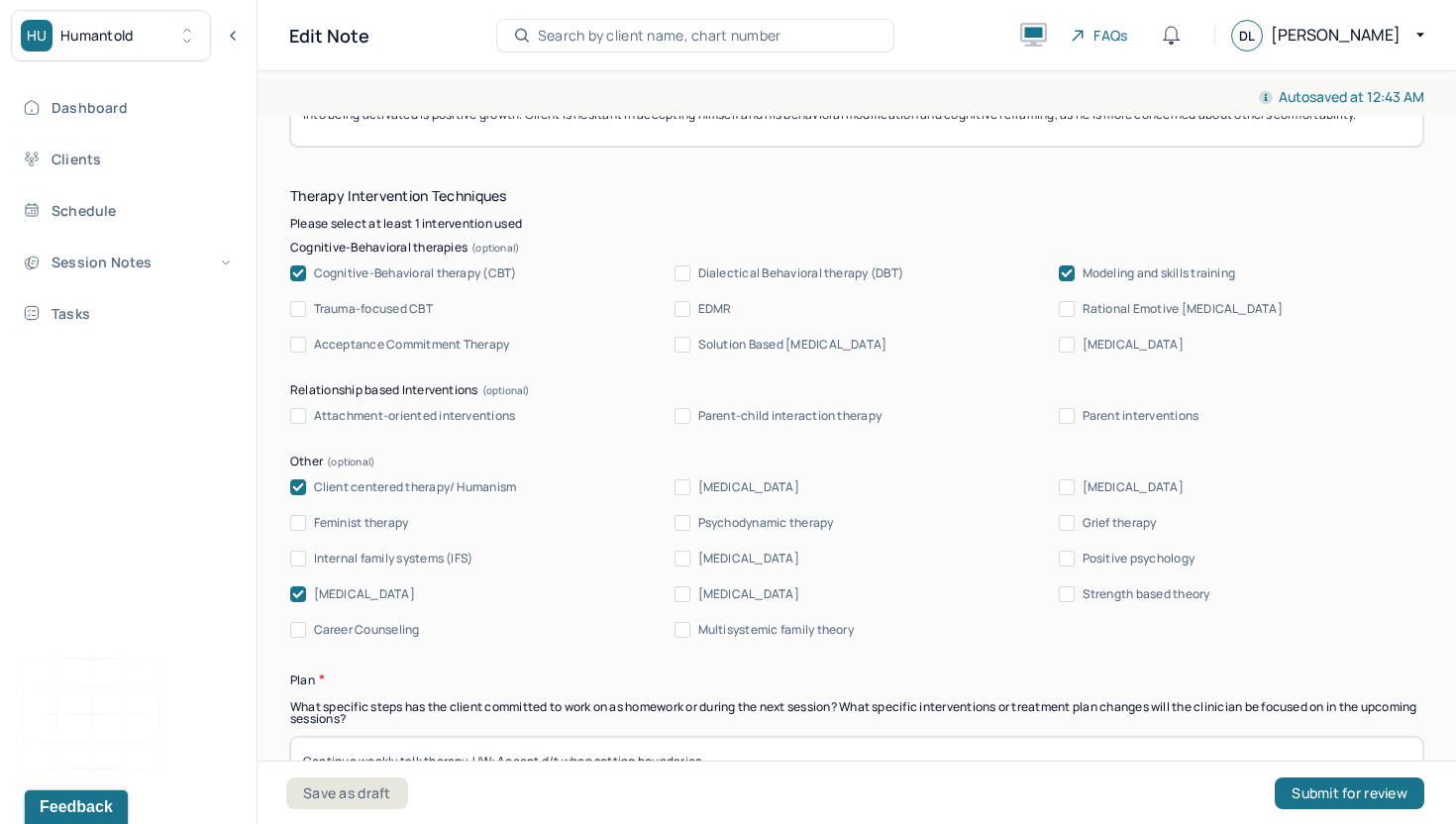 click on "Dialectical Behavioral therapy (DBT)" at bounding box center [801, 273] 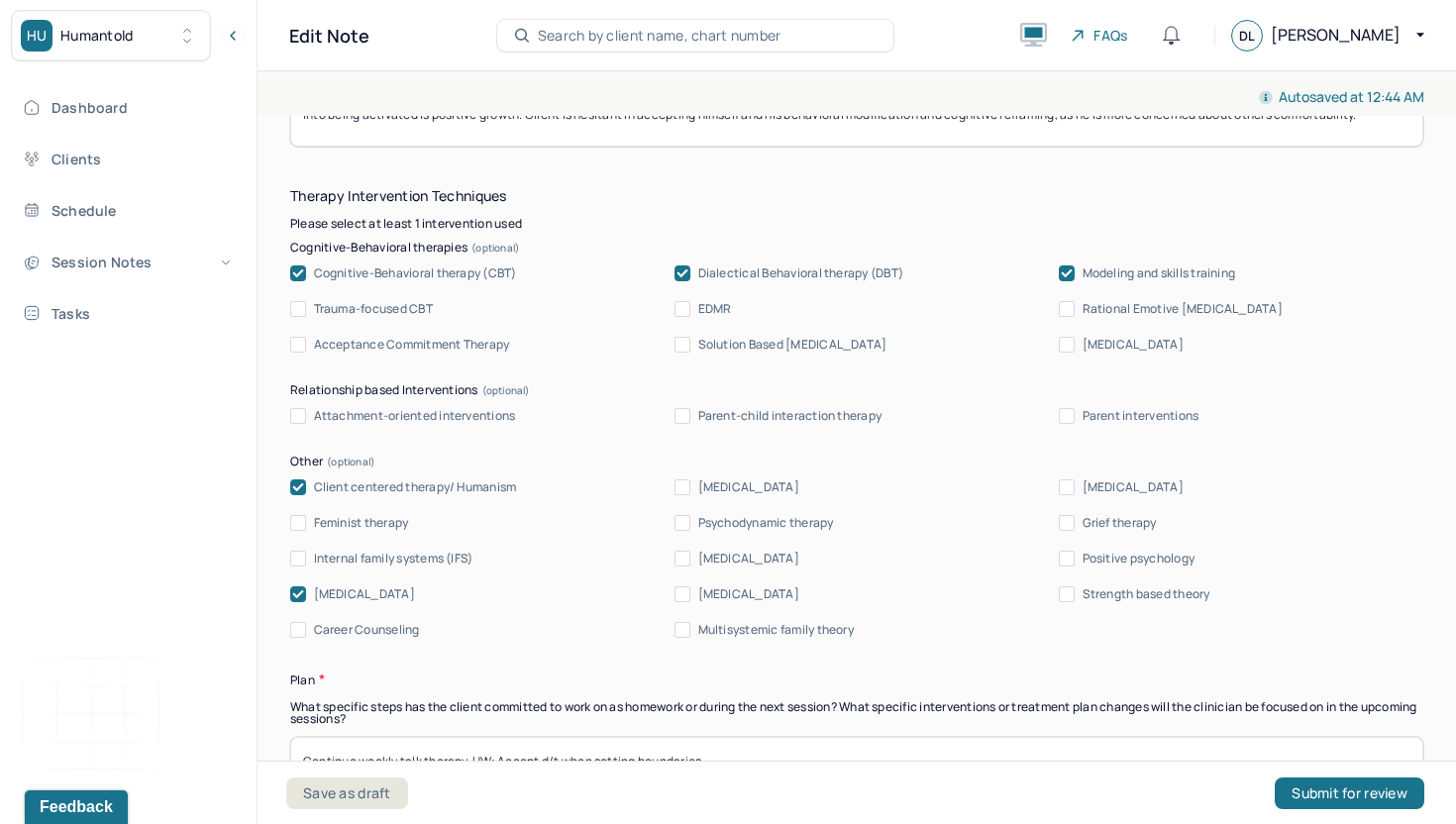 click on "[MEDICAL_DATA]" at bounding box center [364, 594] 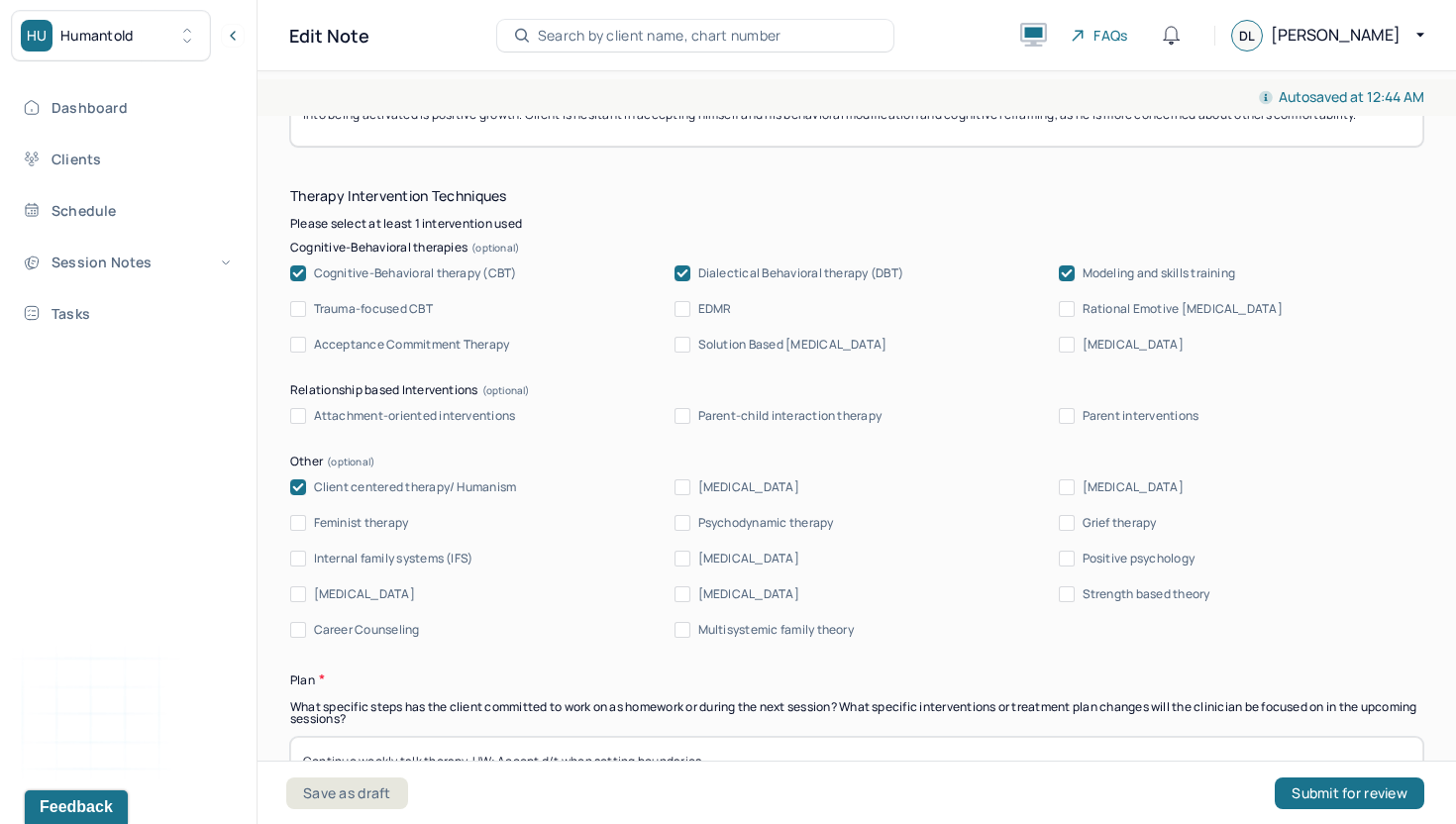 click on "[MEDICAL_DATA]" at bounding box center (364, 594) 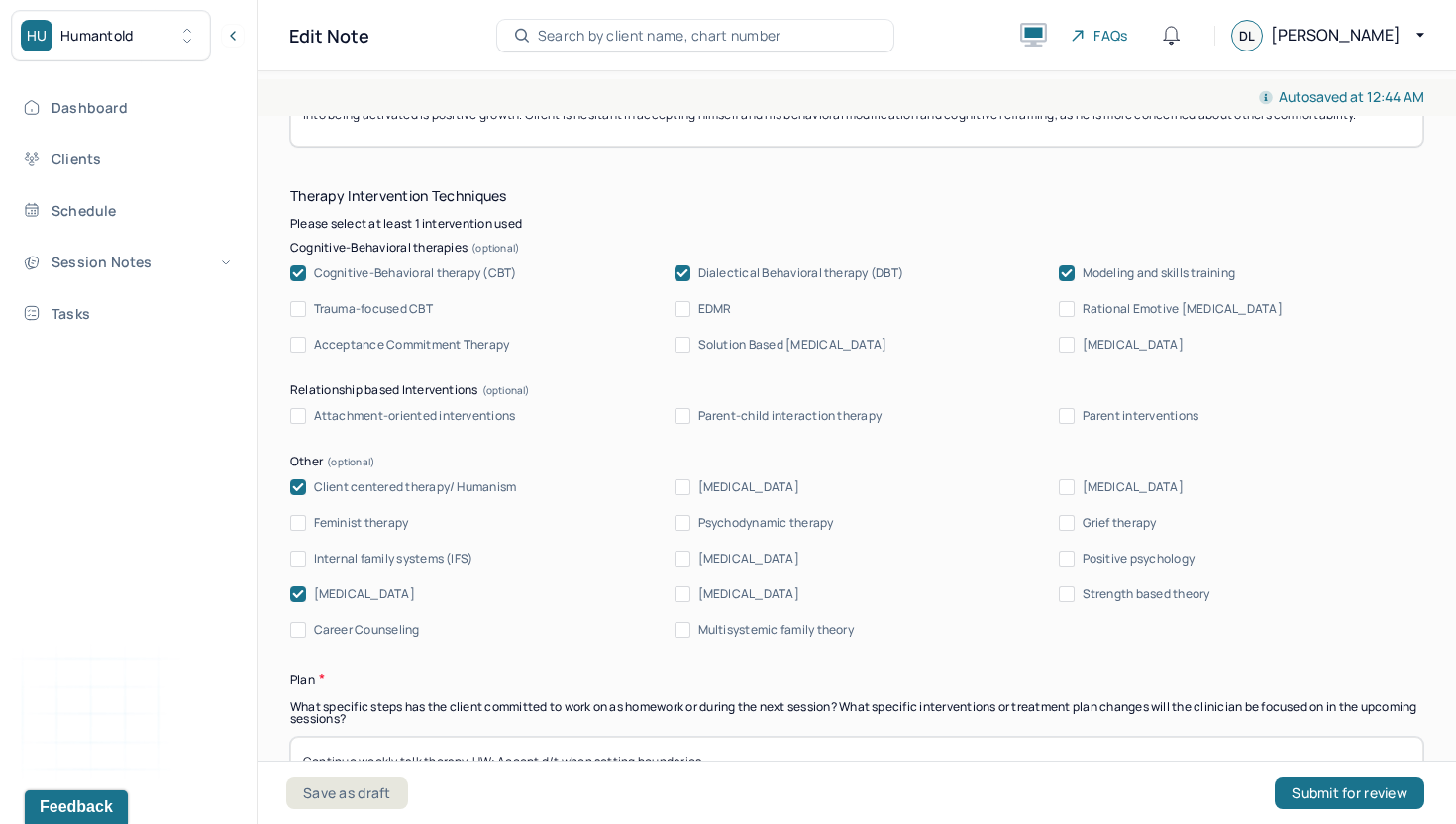 click on "Acceptance Commitment Therapy" at bounding box center (412, 345) 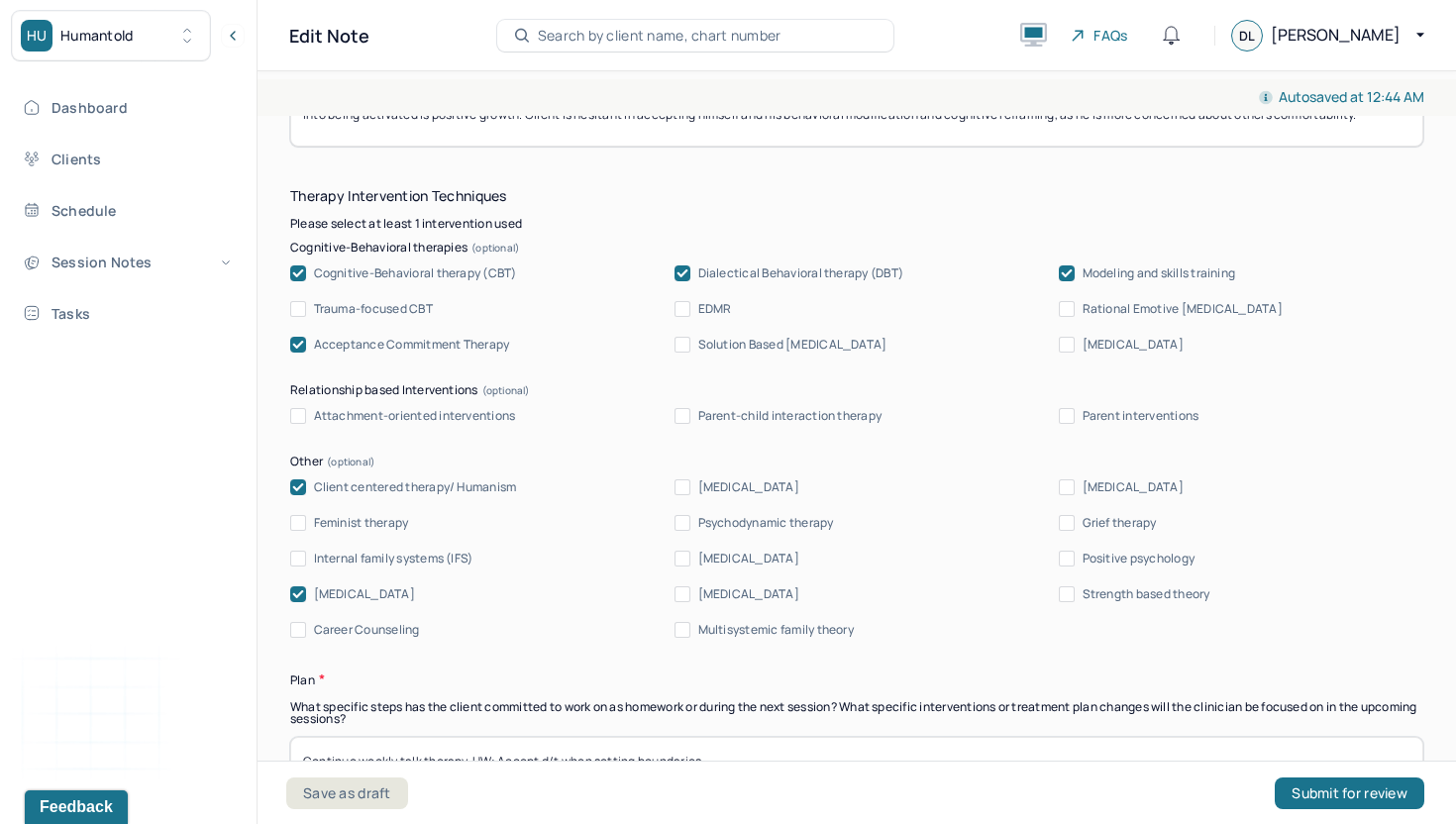 scroll, scrollTop: 2012, scrollLeft: 0, axis: vertical 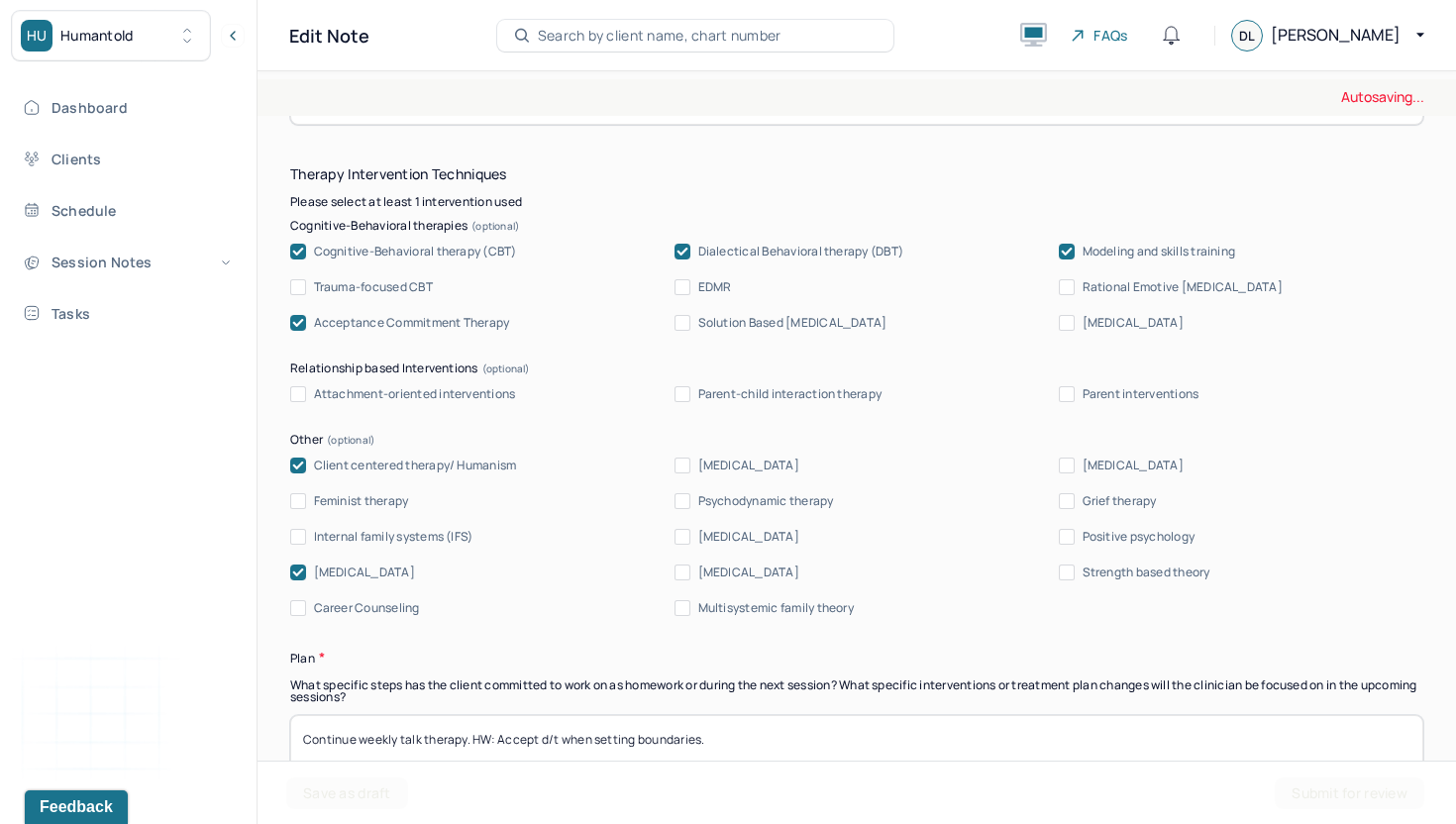 click on "Attachment-oriented interventions" at bounding box center (415, 394) 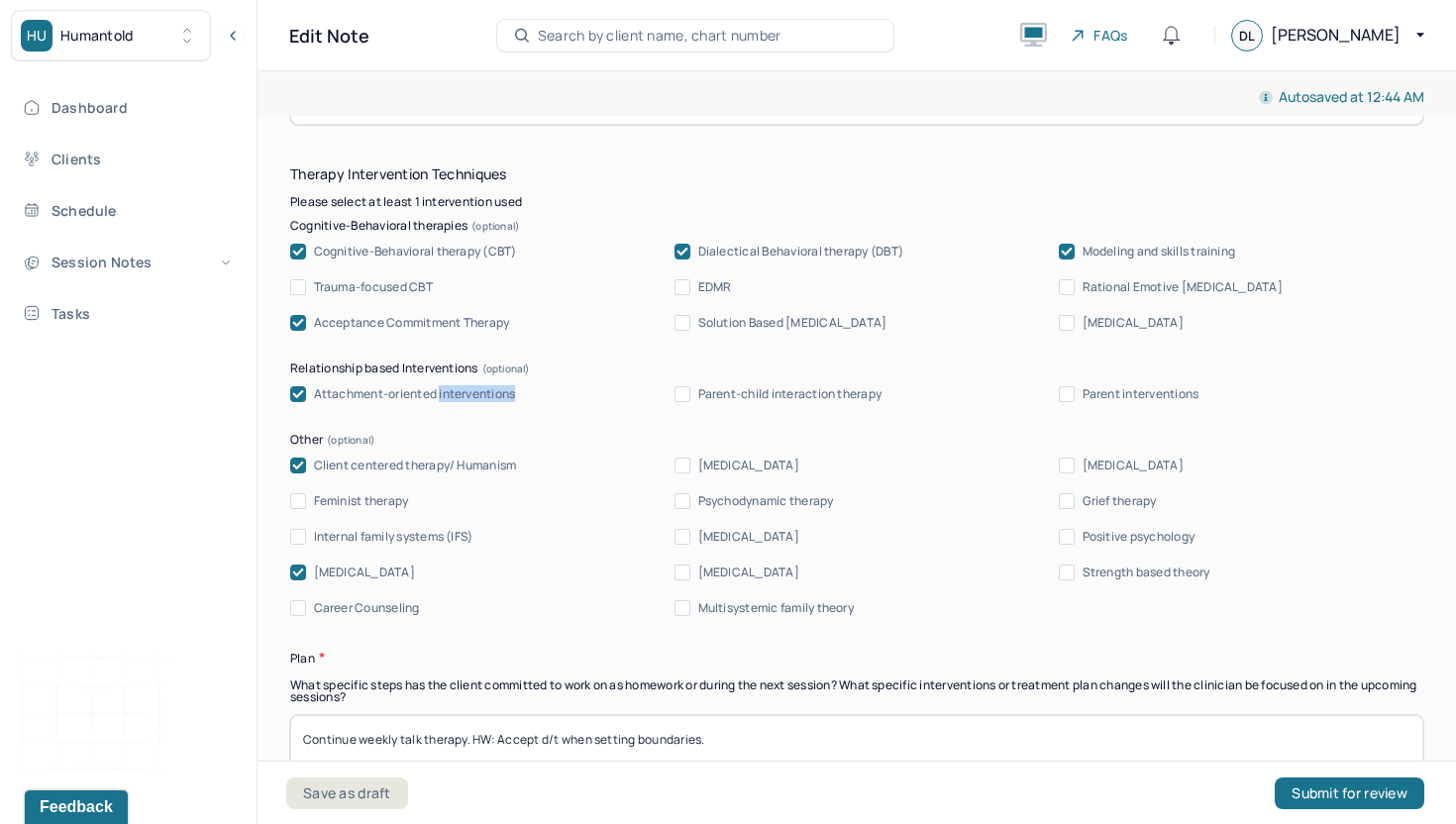 click on "Attachment-oriented interventions" at bounding box center (415, 394) 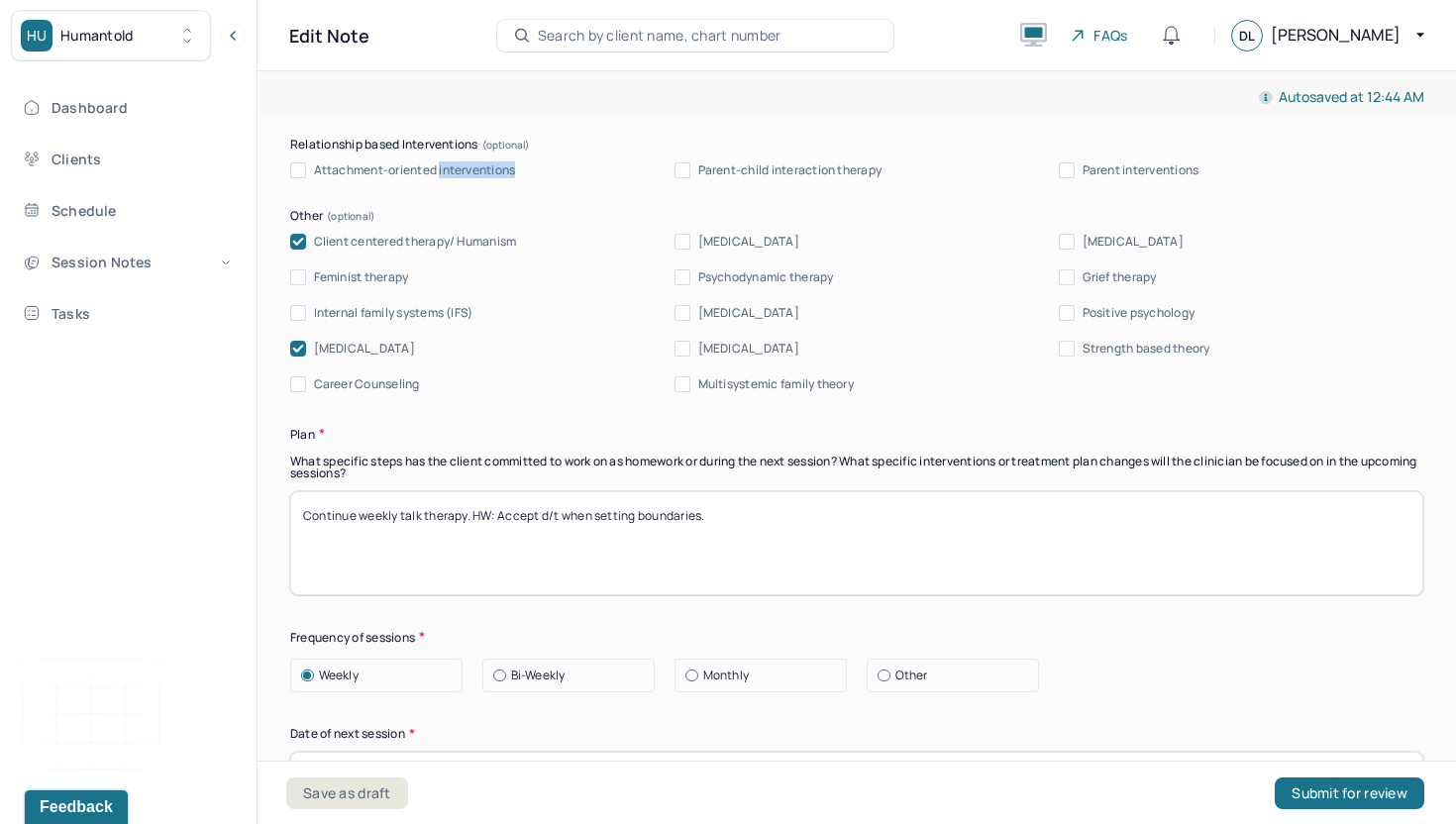 scroll, scrollTop: 2264, scrollLeft: 0, axis: vertical 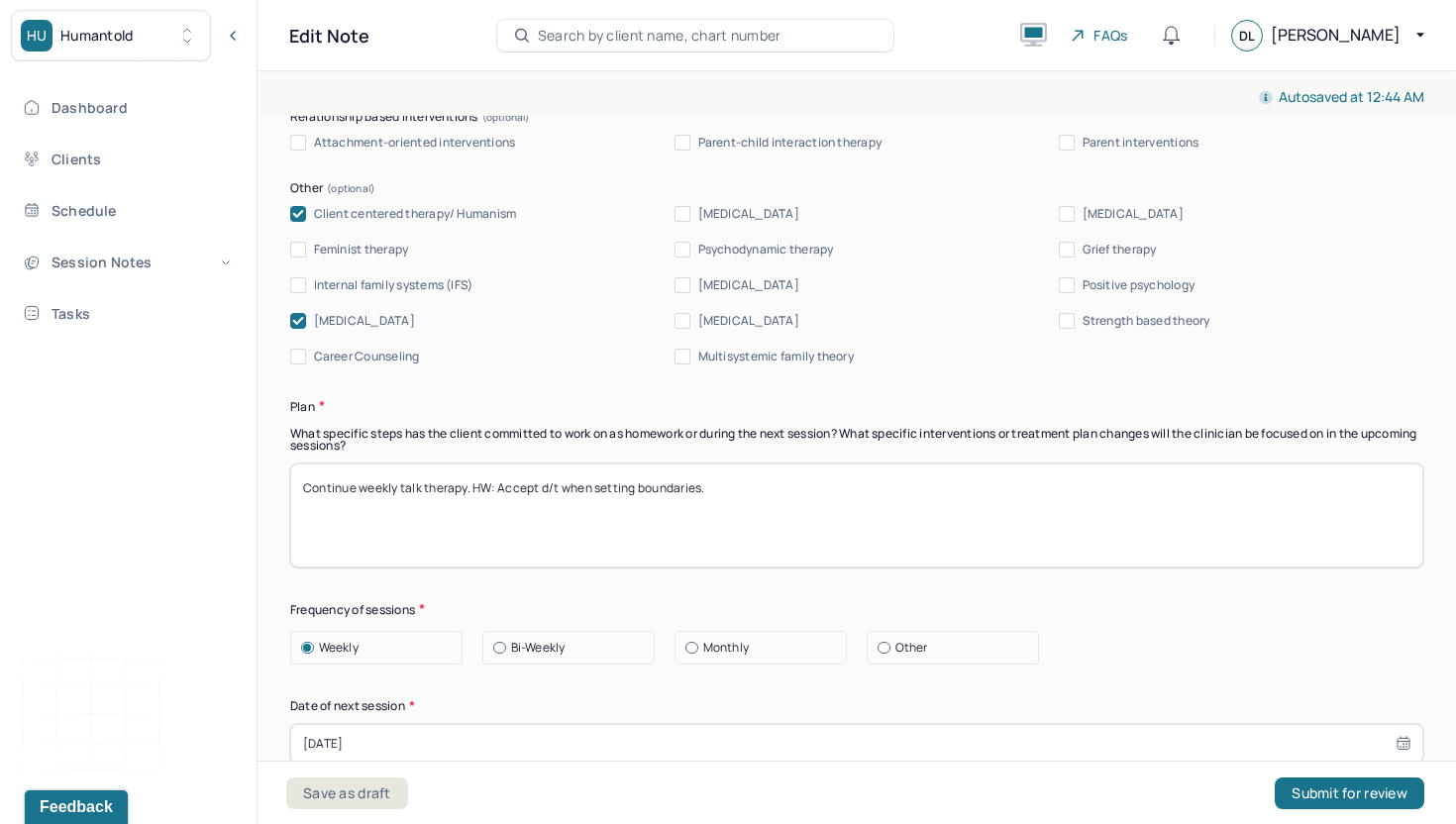 click on "Continue weekly talk therapy. HW: Accept d/t when setting boundaries." at bounding box center (857, 515) 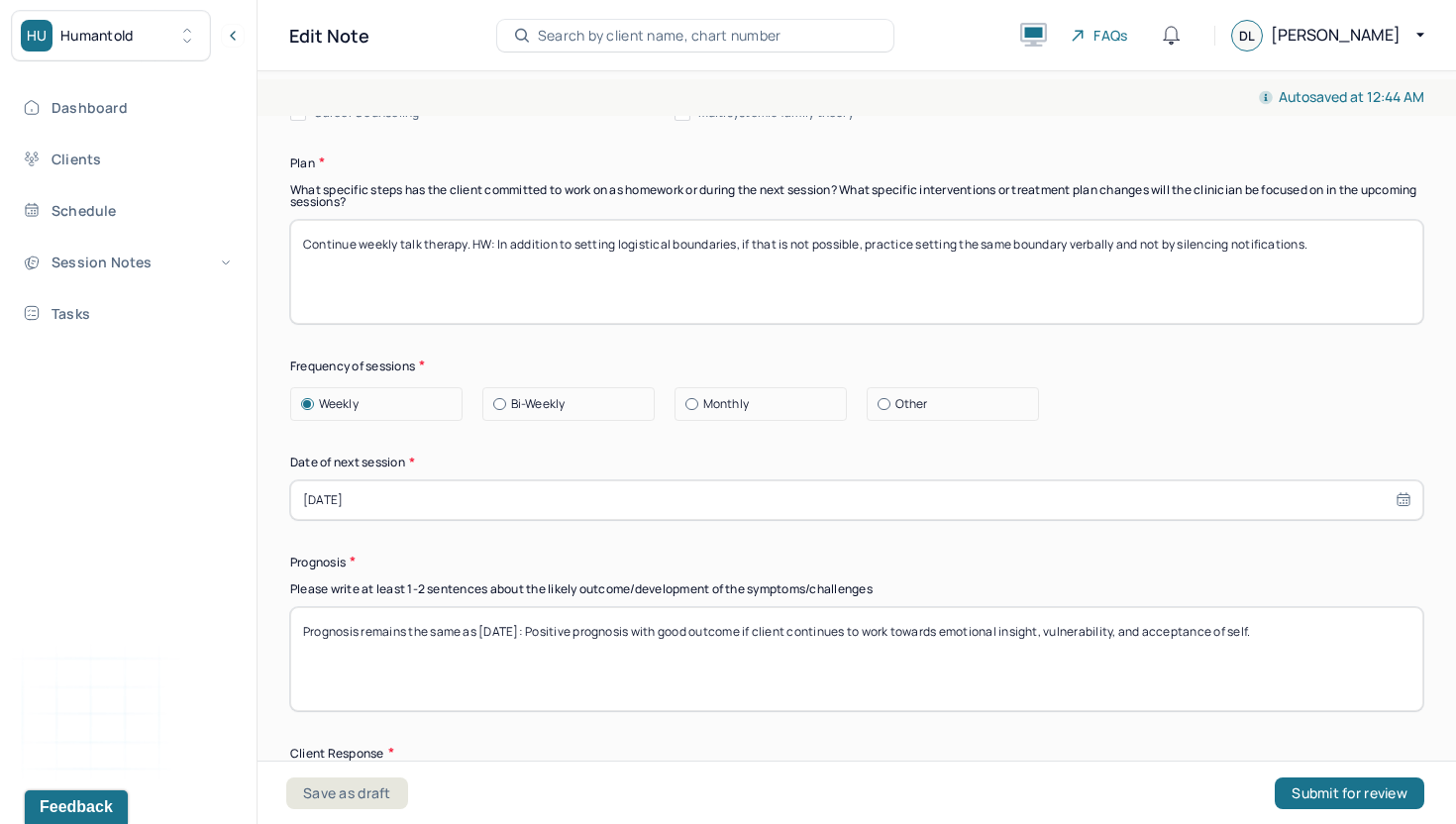 scroll, scrollTop: 2522, scrollLeft: 0, axis: vertical 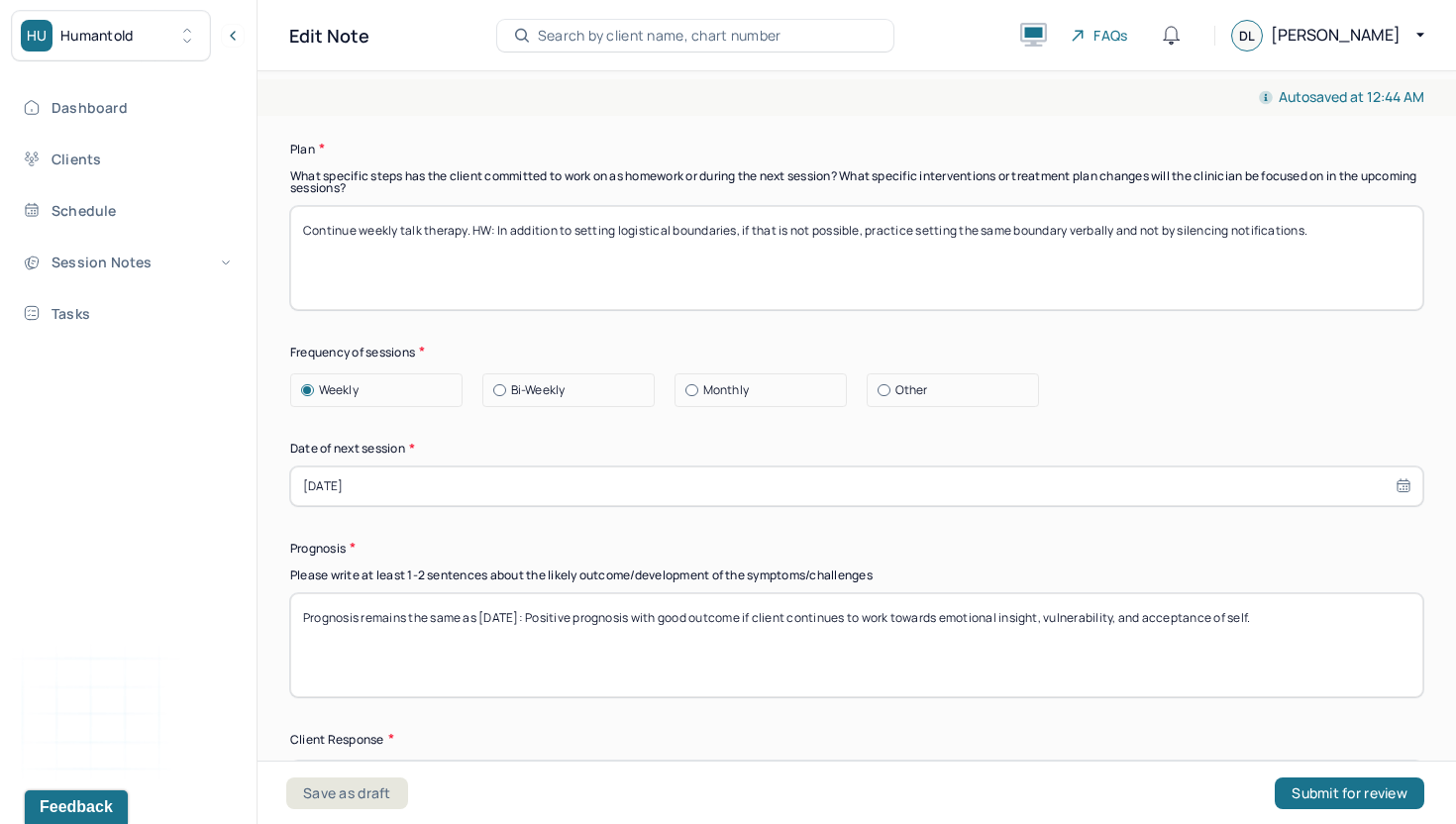 type on "Continue weekly talk therapy. HW: In addition to setting logistical boundaries, if that is not possible, practice setting the same boundary verbally and not by silencing notifications." 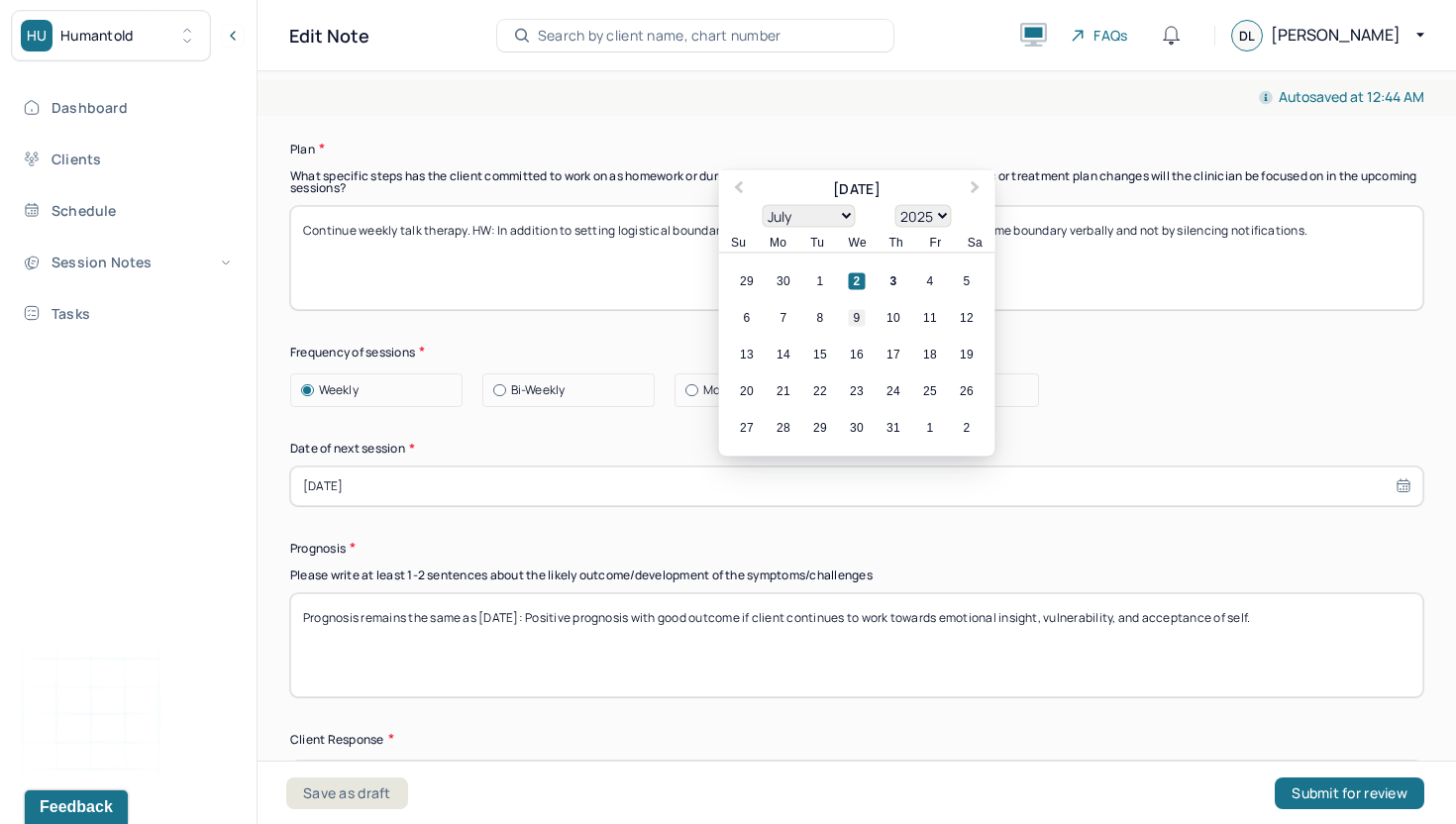 click on "9" at bounding box center (857, 317) 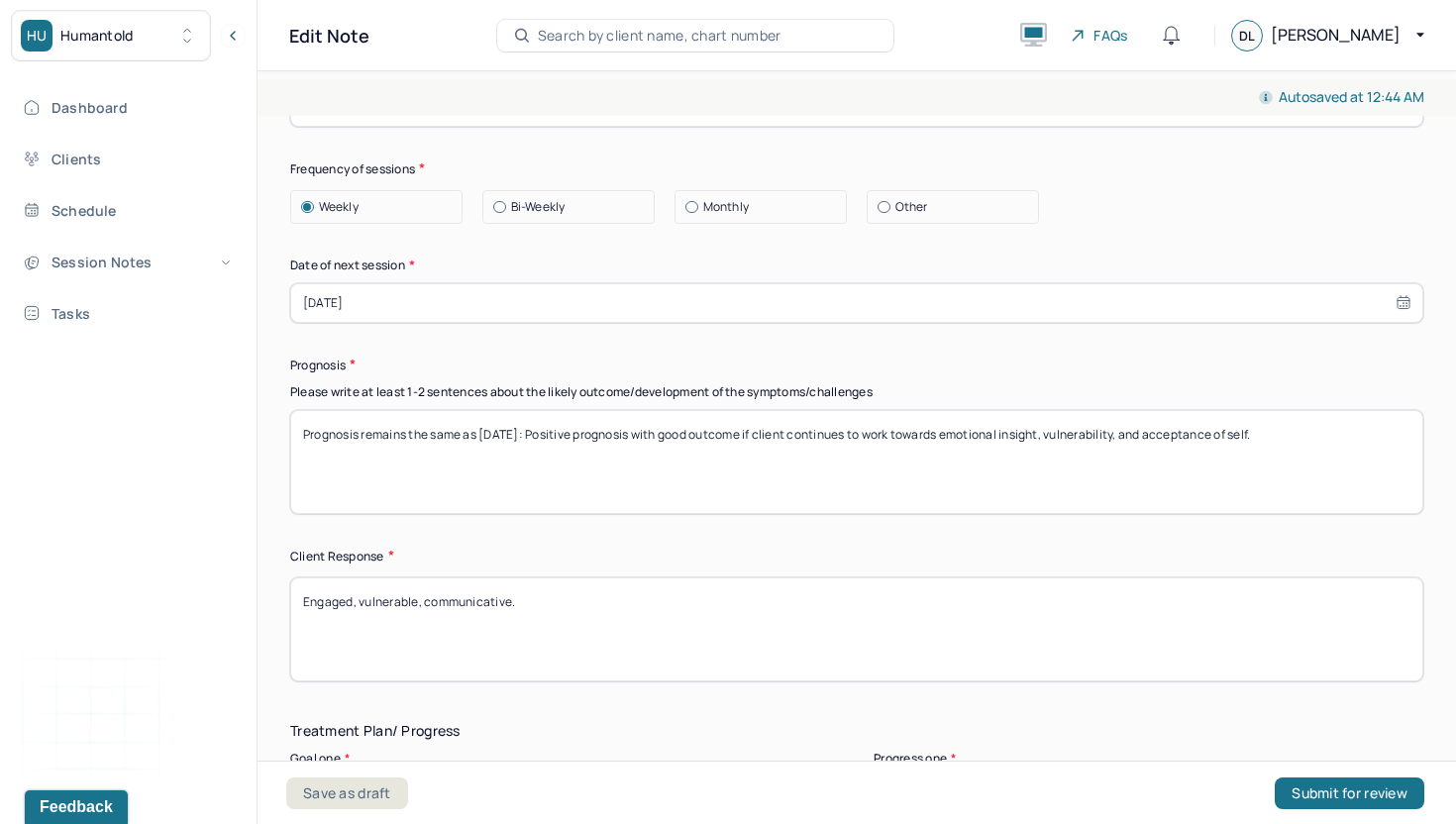 scroll, scrollTop: 2711, scrollLeft: 0, axis: vertical 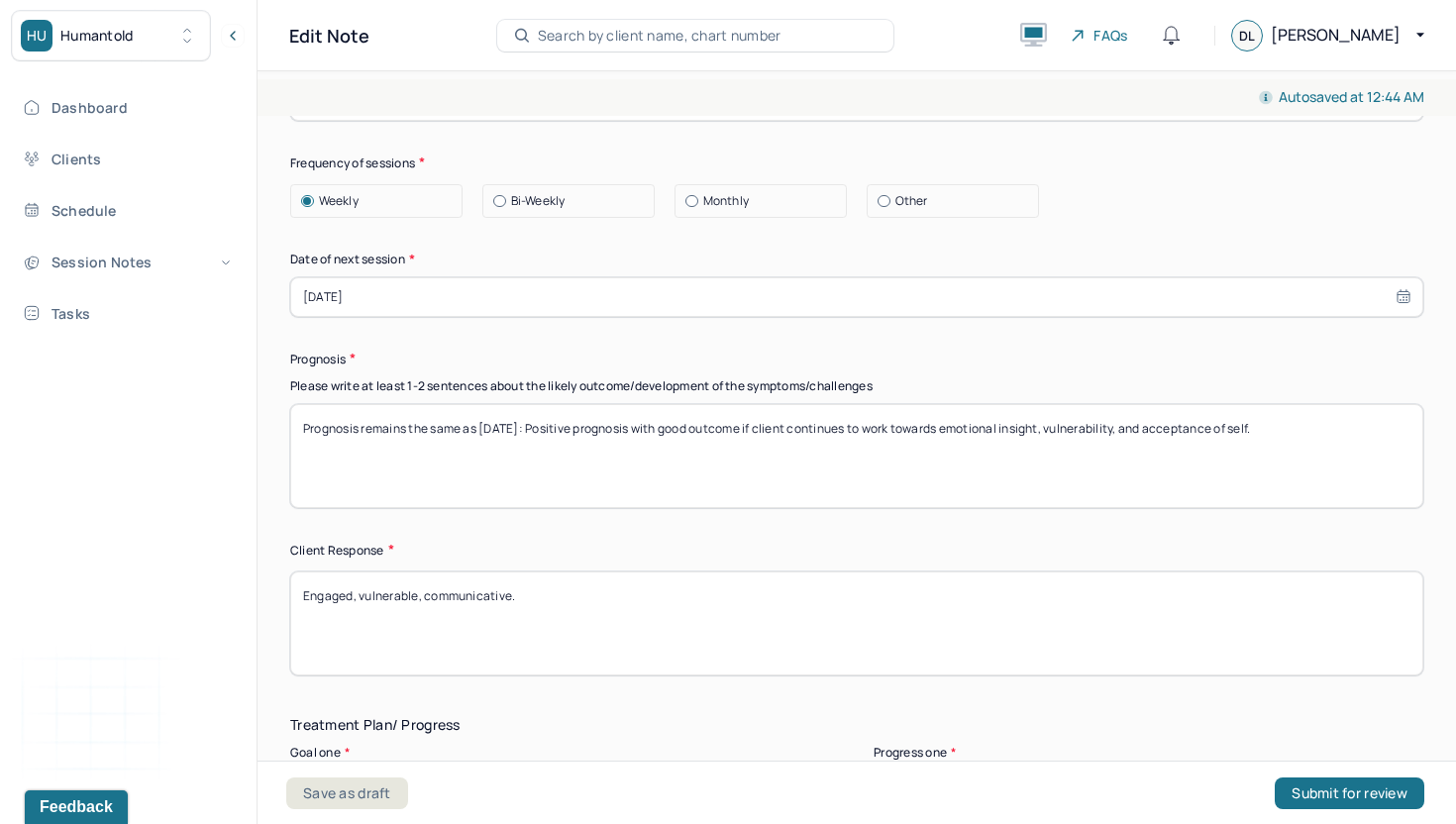 click on "Prognosis remains the same as [DATE]: Positive prognosis with good outcome if client continues to work towards emotional insight, vulnerability, and acceptance of self." at bounding box center (857, 456) 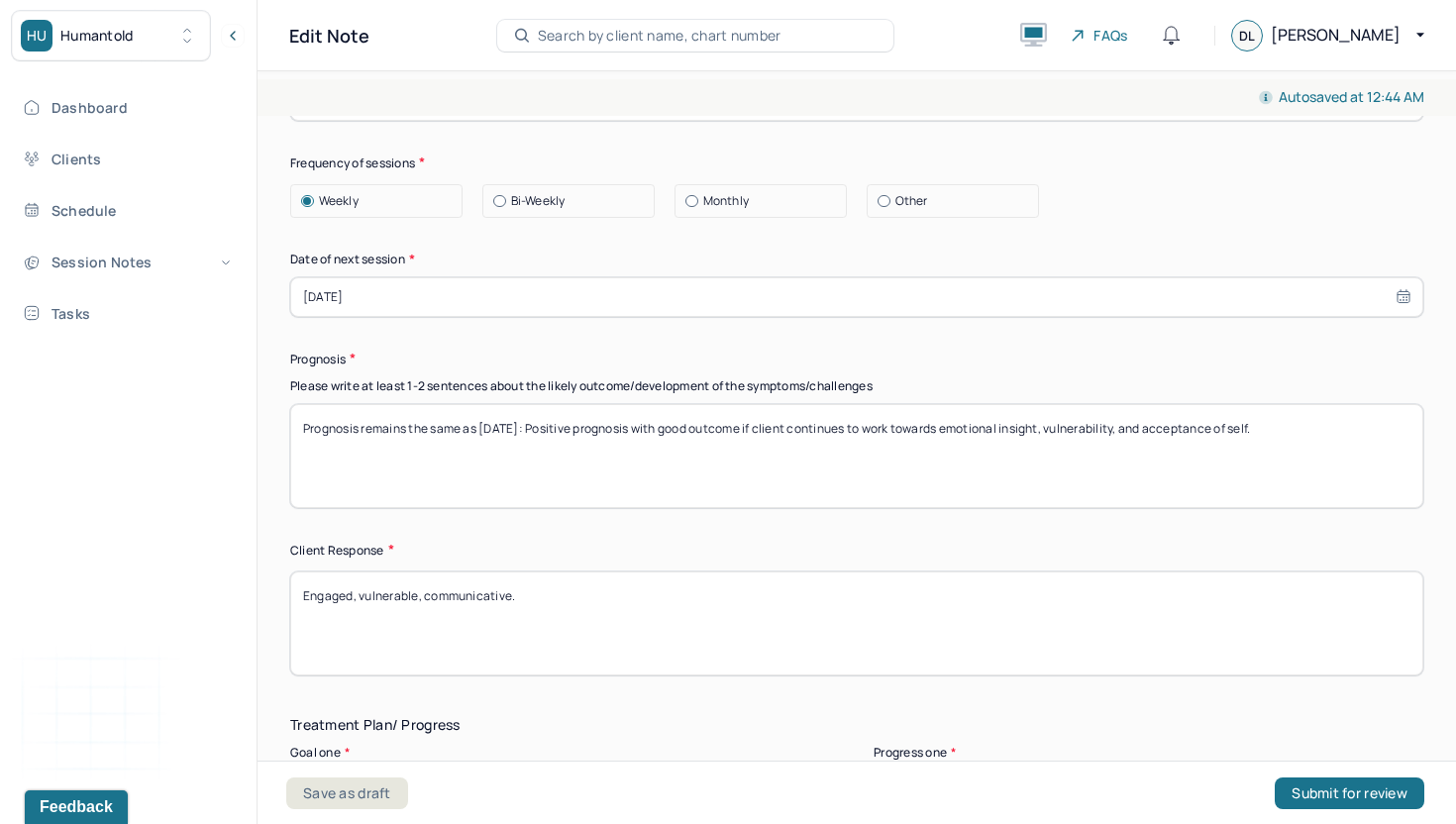 scroll, scrollTop: 2779, scrollLeft: 0, axis: vertical 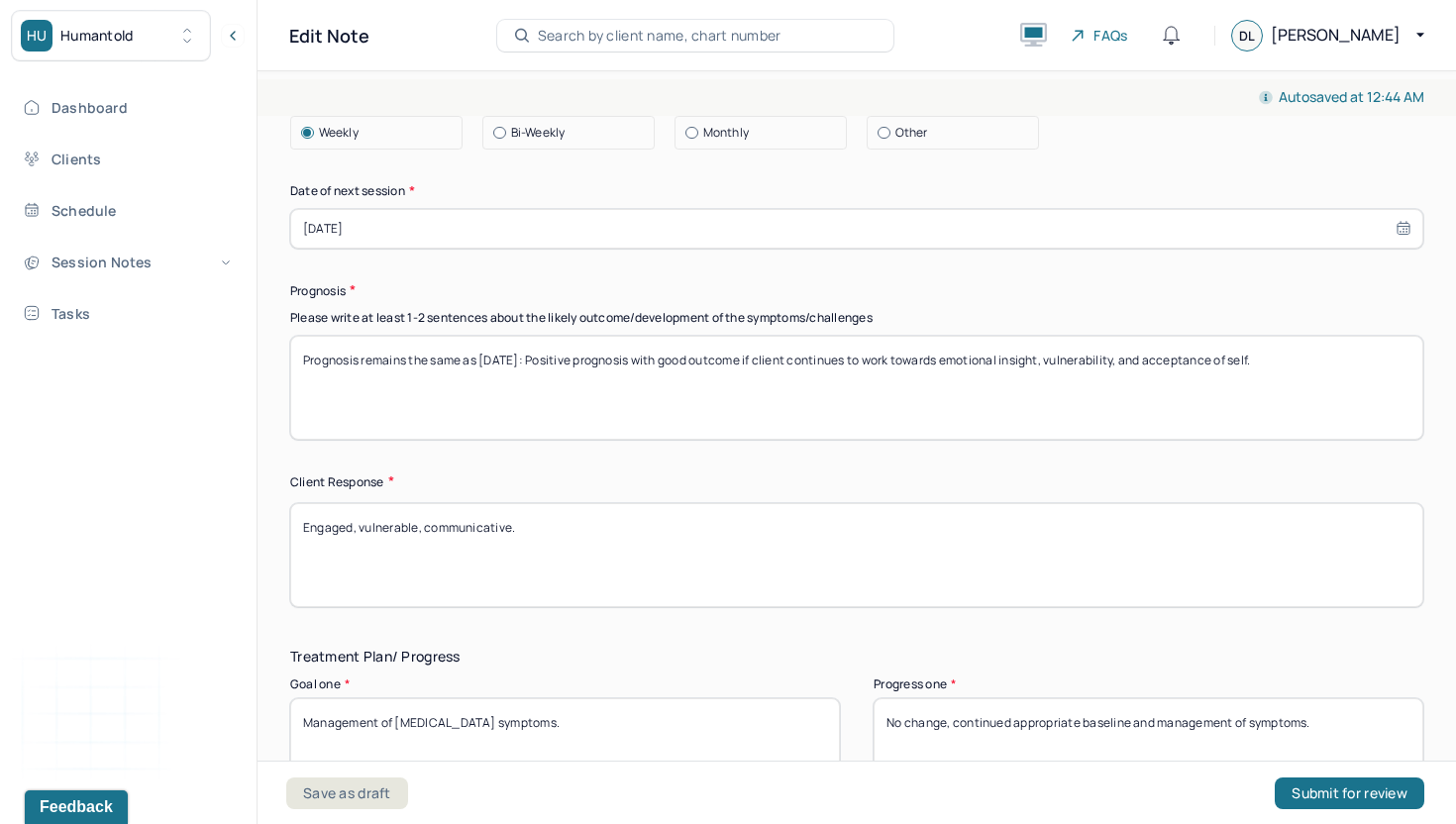 type on "Prognosis remains the same as [DATE]: Positive prognosis with good outcome if client continues to work towards emotional insight, vulnerability, and acceptance of self." 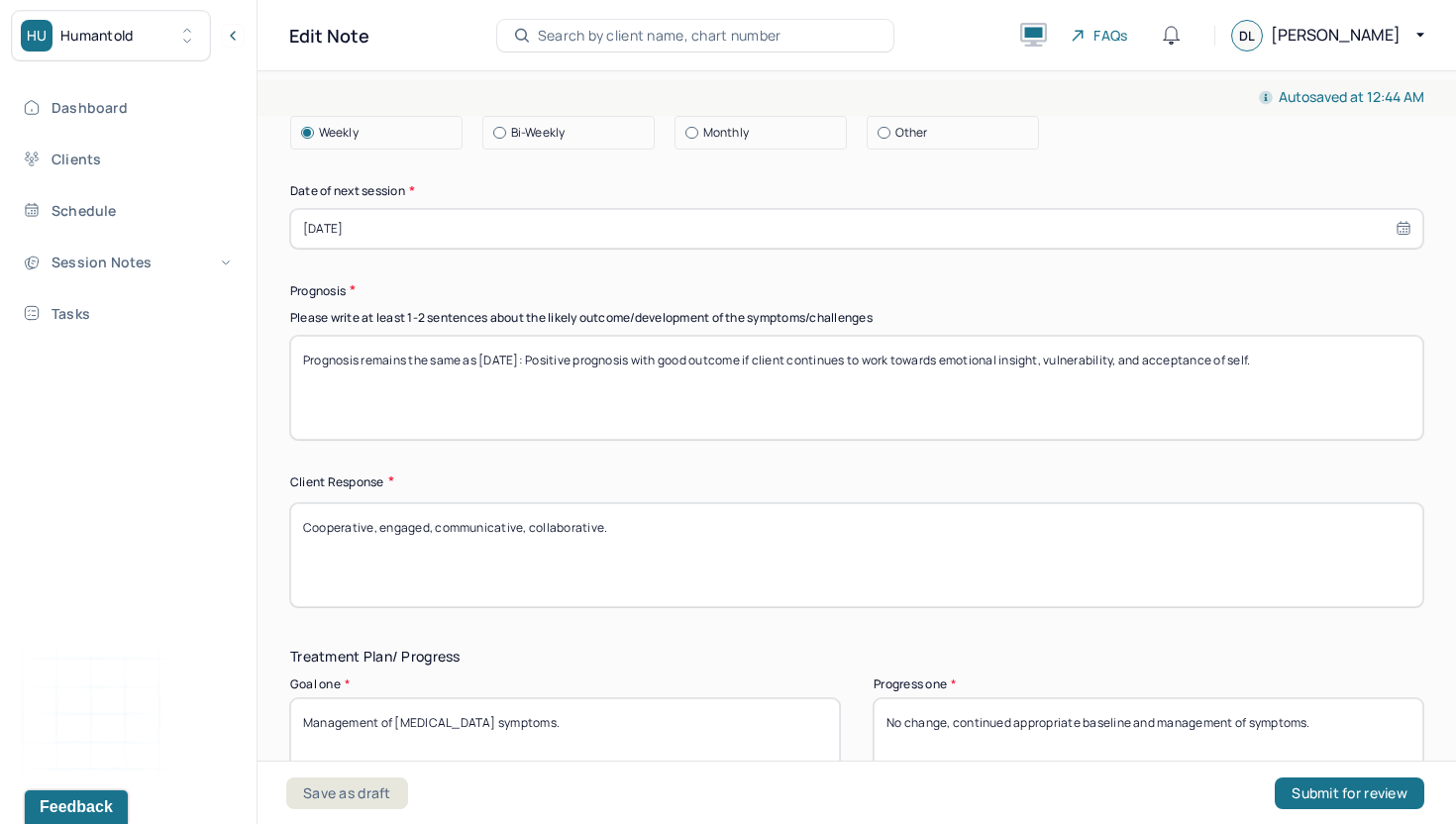 scroll, scrollTop: 2940, scrollLeft: 0, axis: vertical 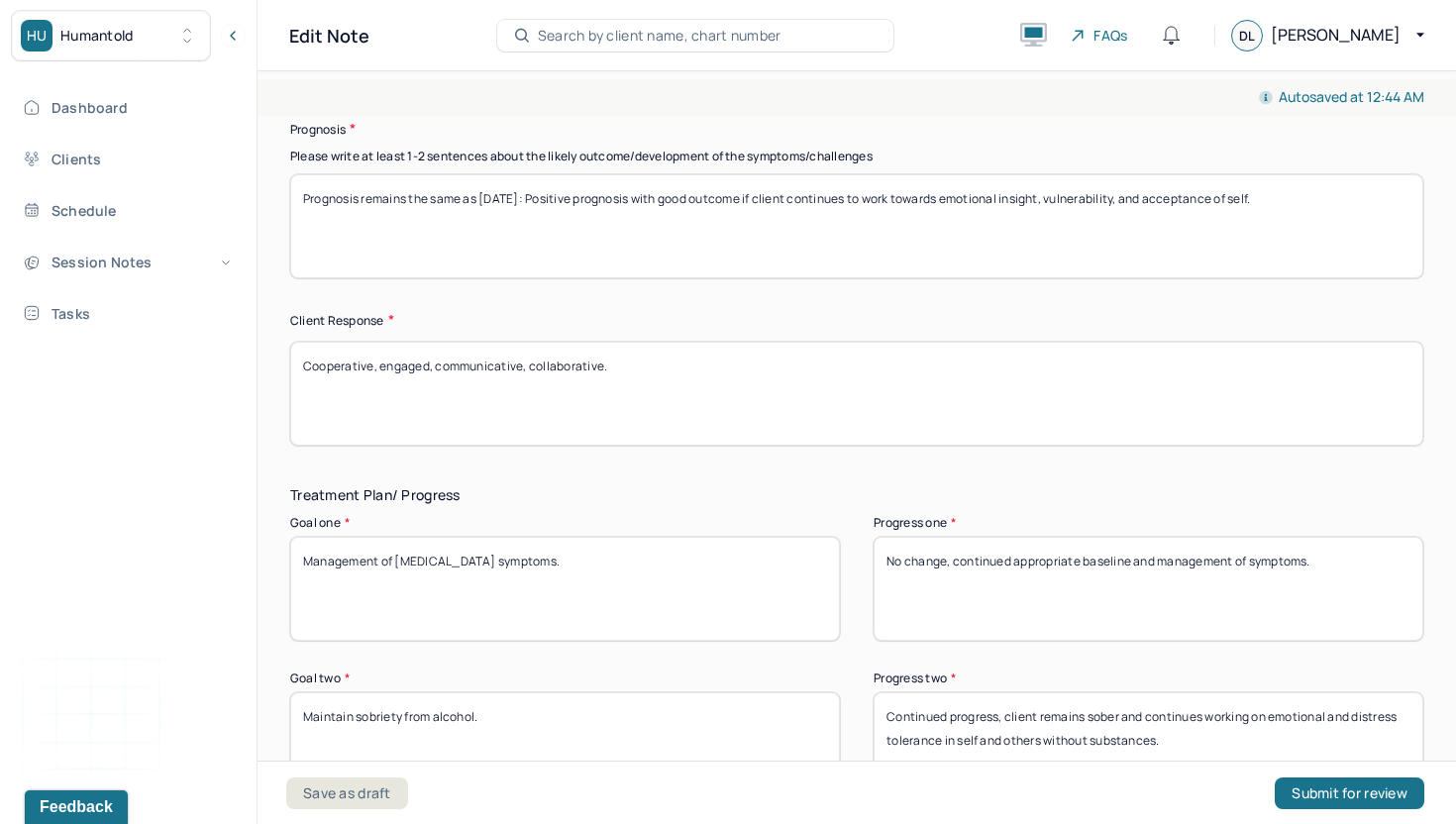 type on "Cooperative, engaged, communicative, collaborative." 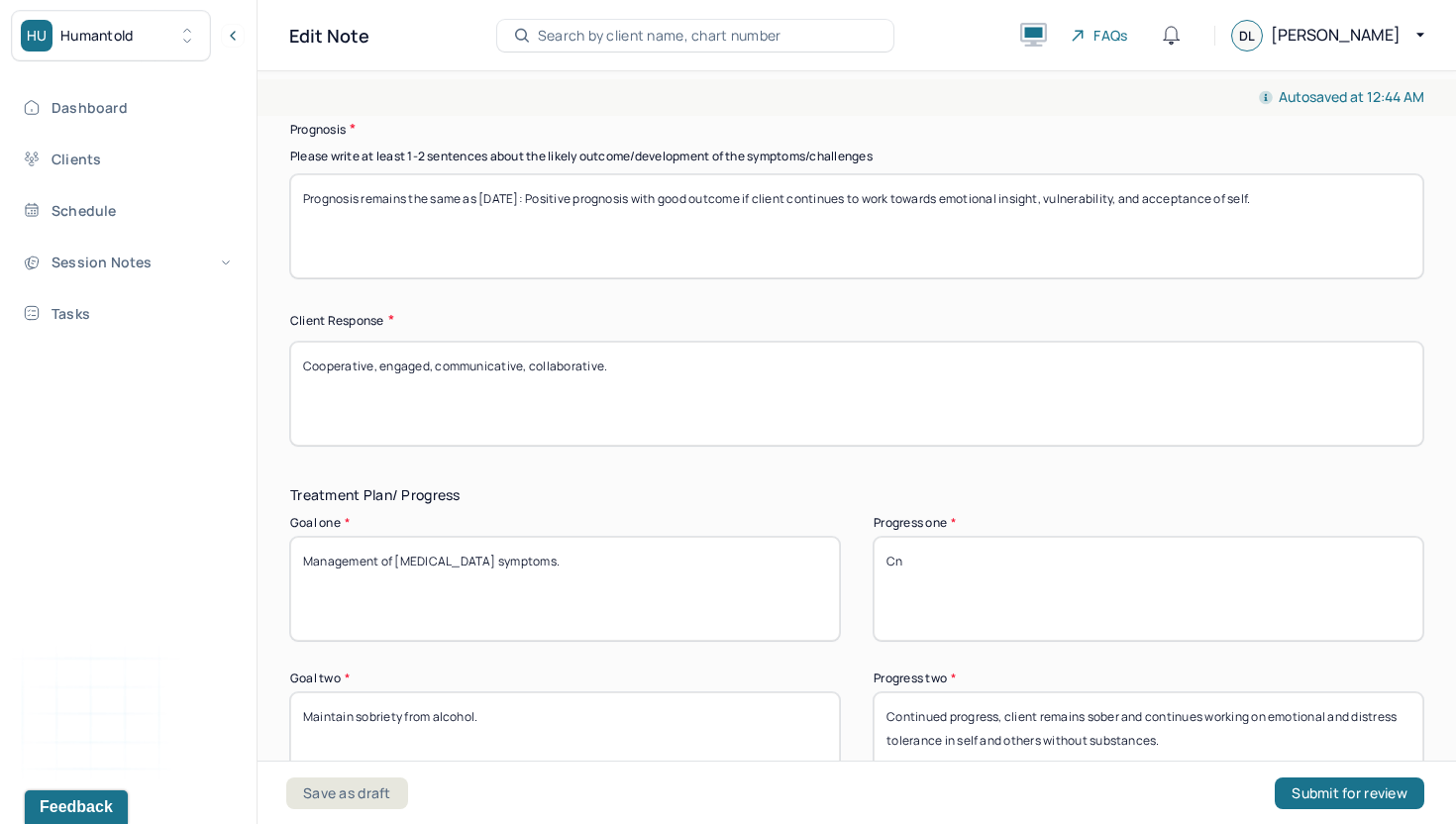 type on "C" 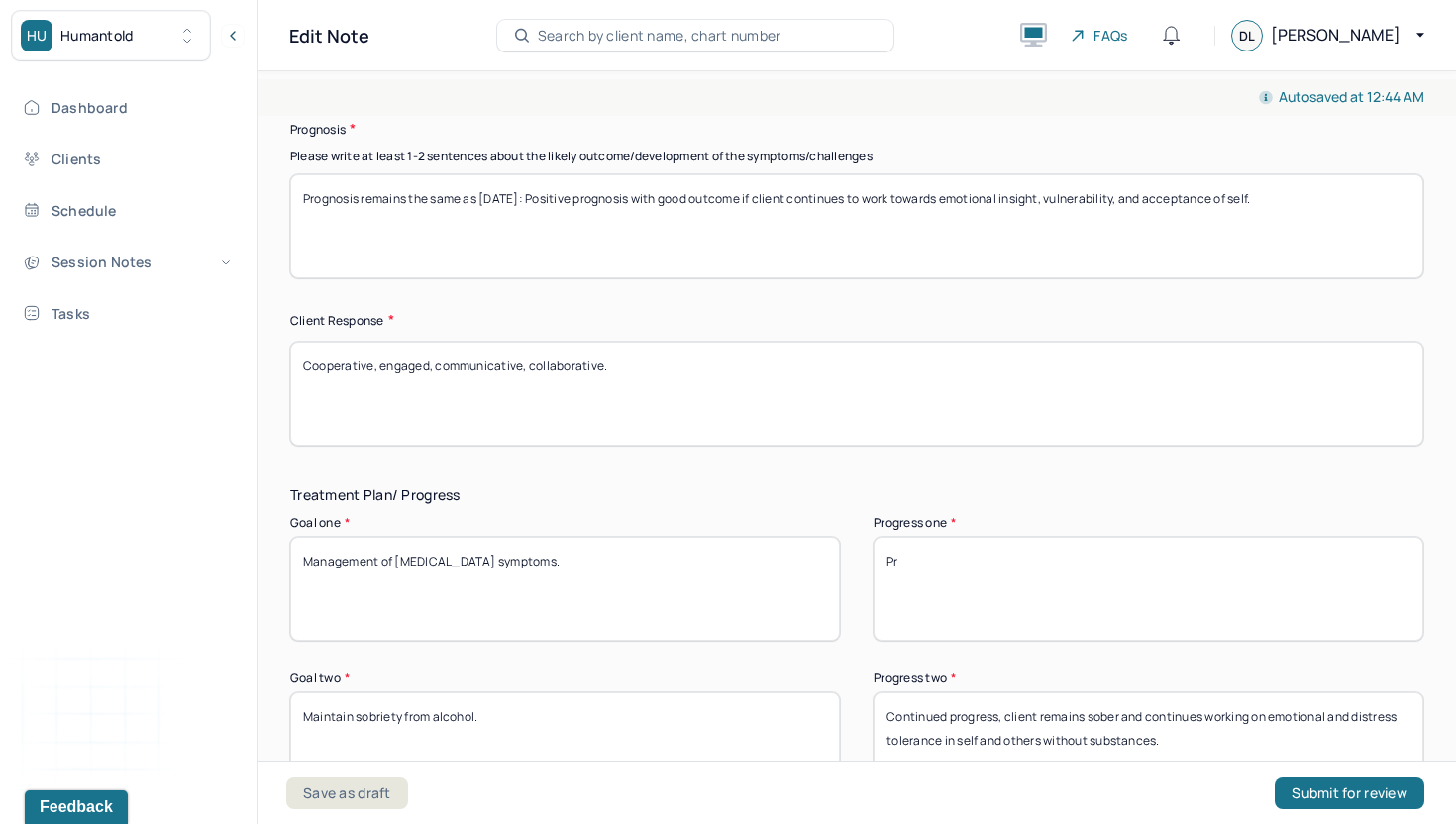 type on "P" 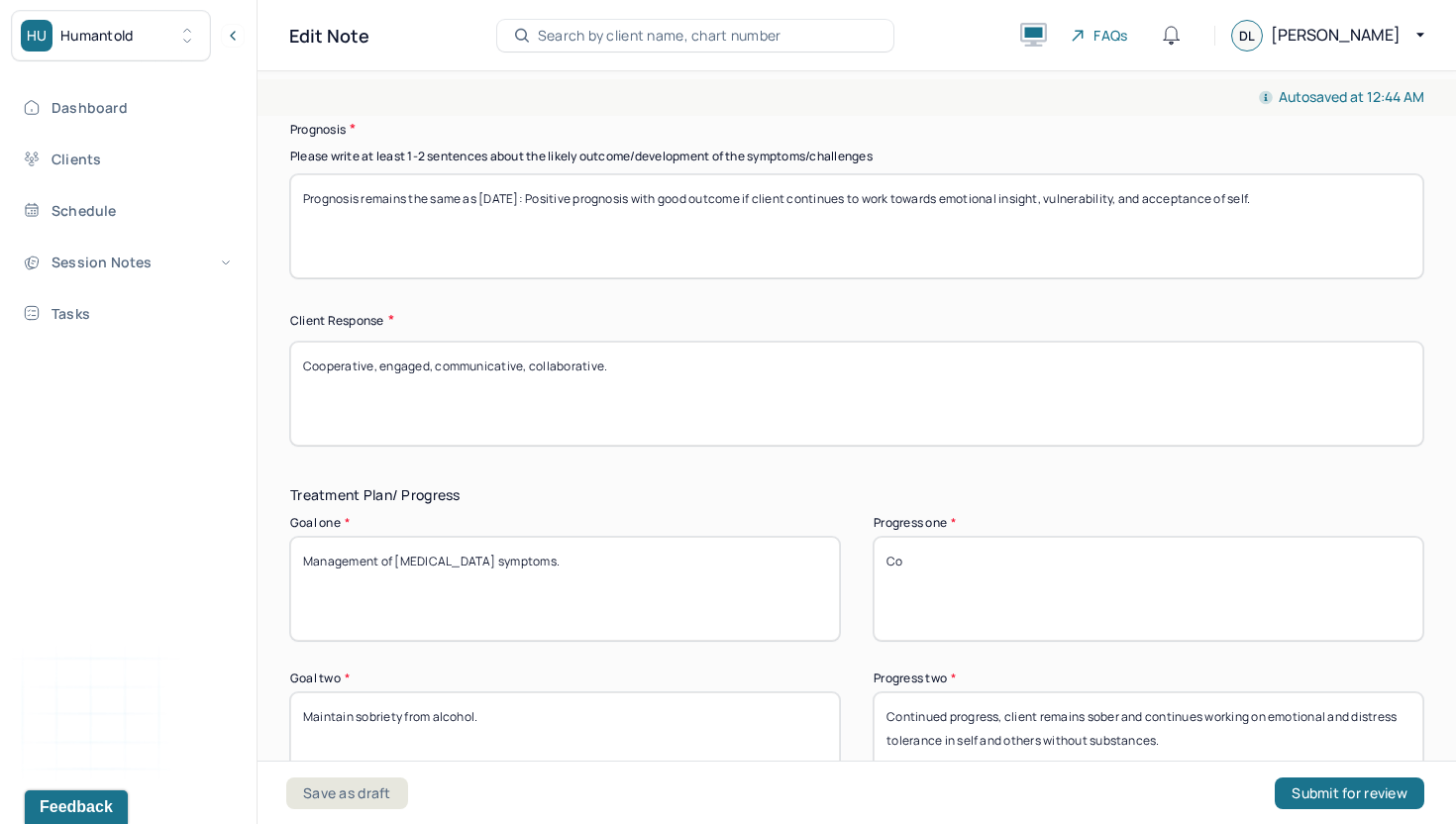 type on "C" 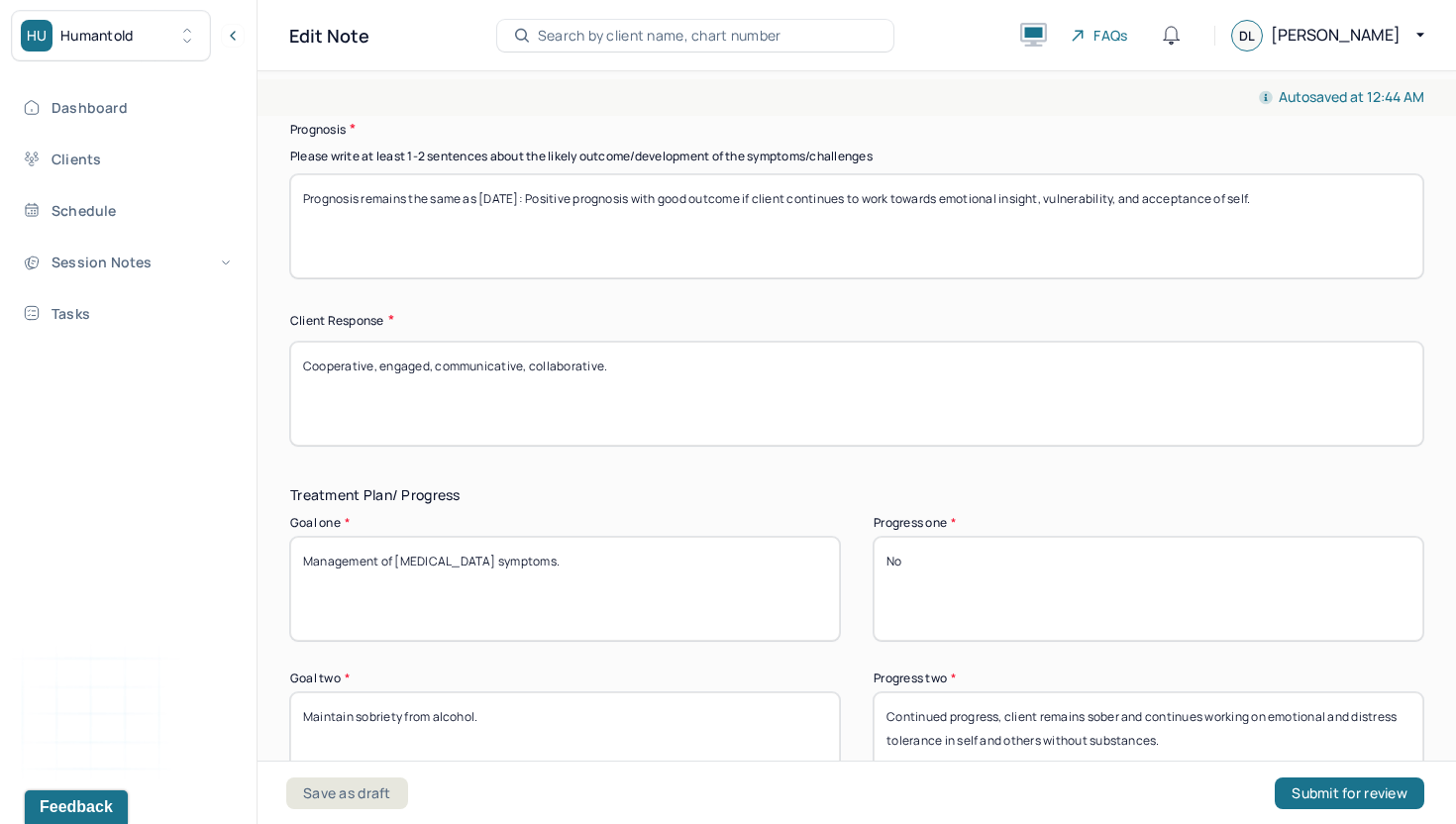 type on "N" 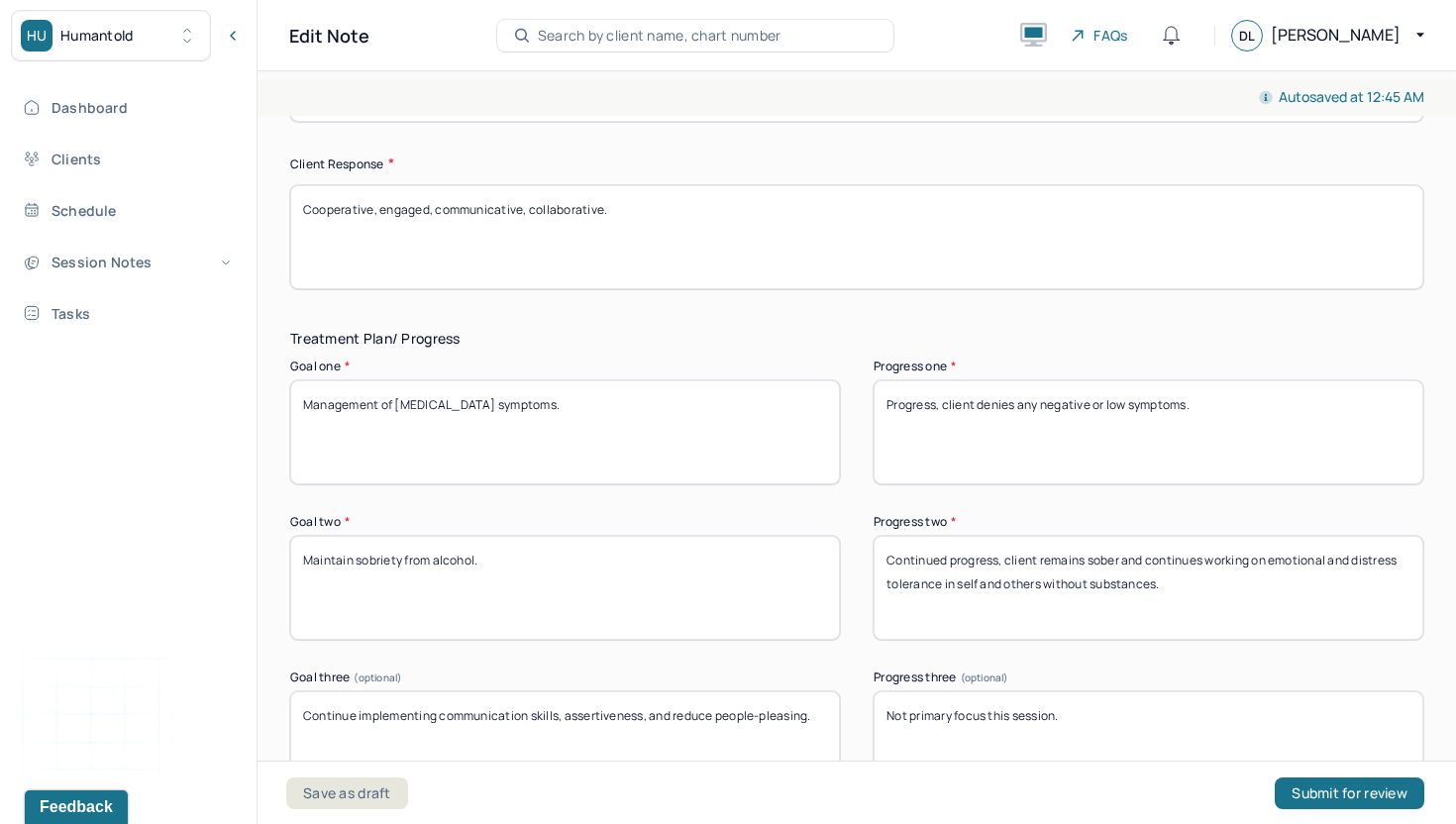 scroll, scrollTop: 3214, scrollLeft: 0, axis: vertical 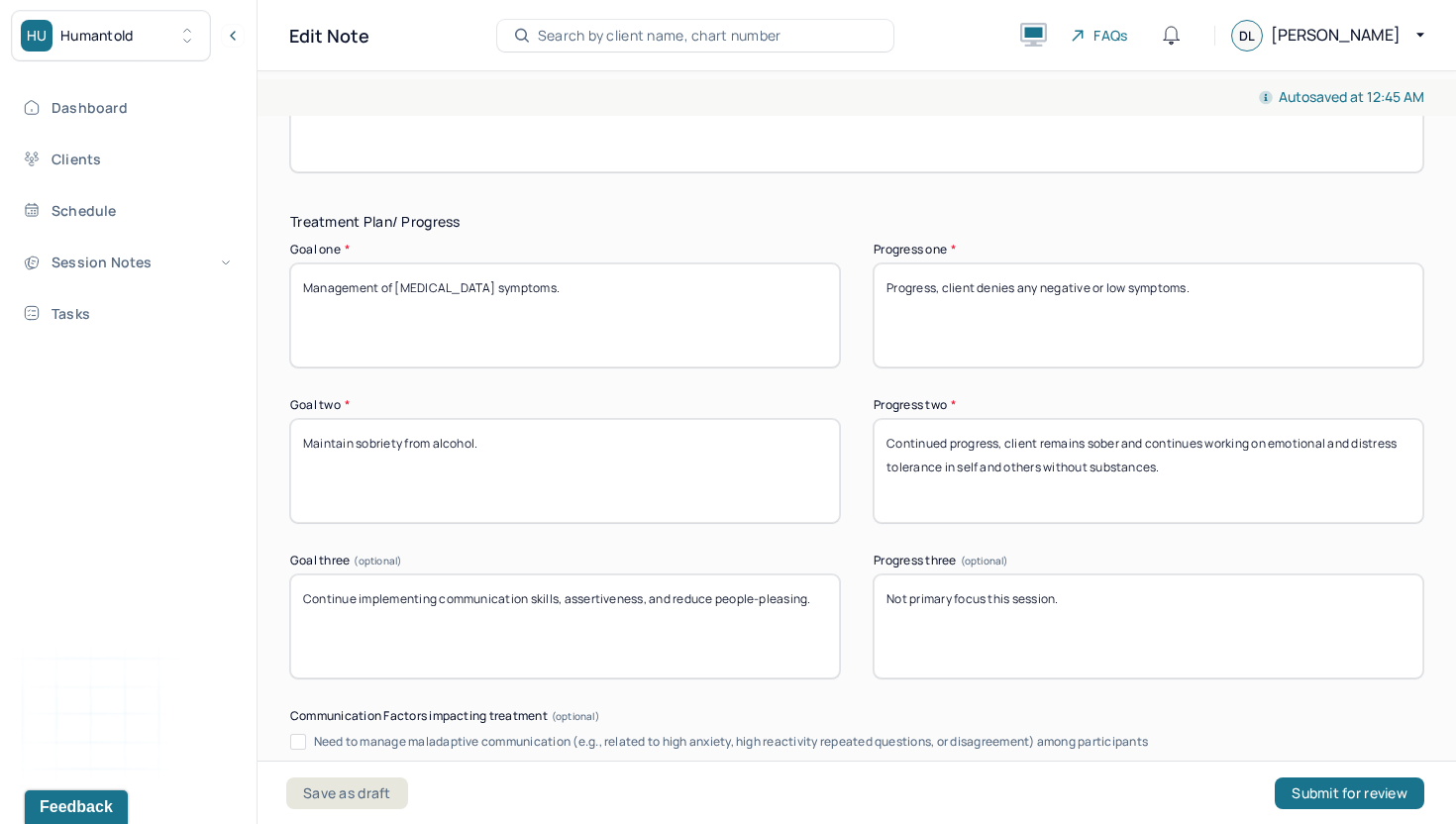 type on "Progress, client denies any negative or low symptoms." 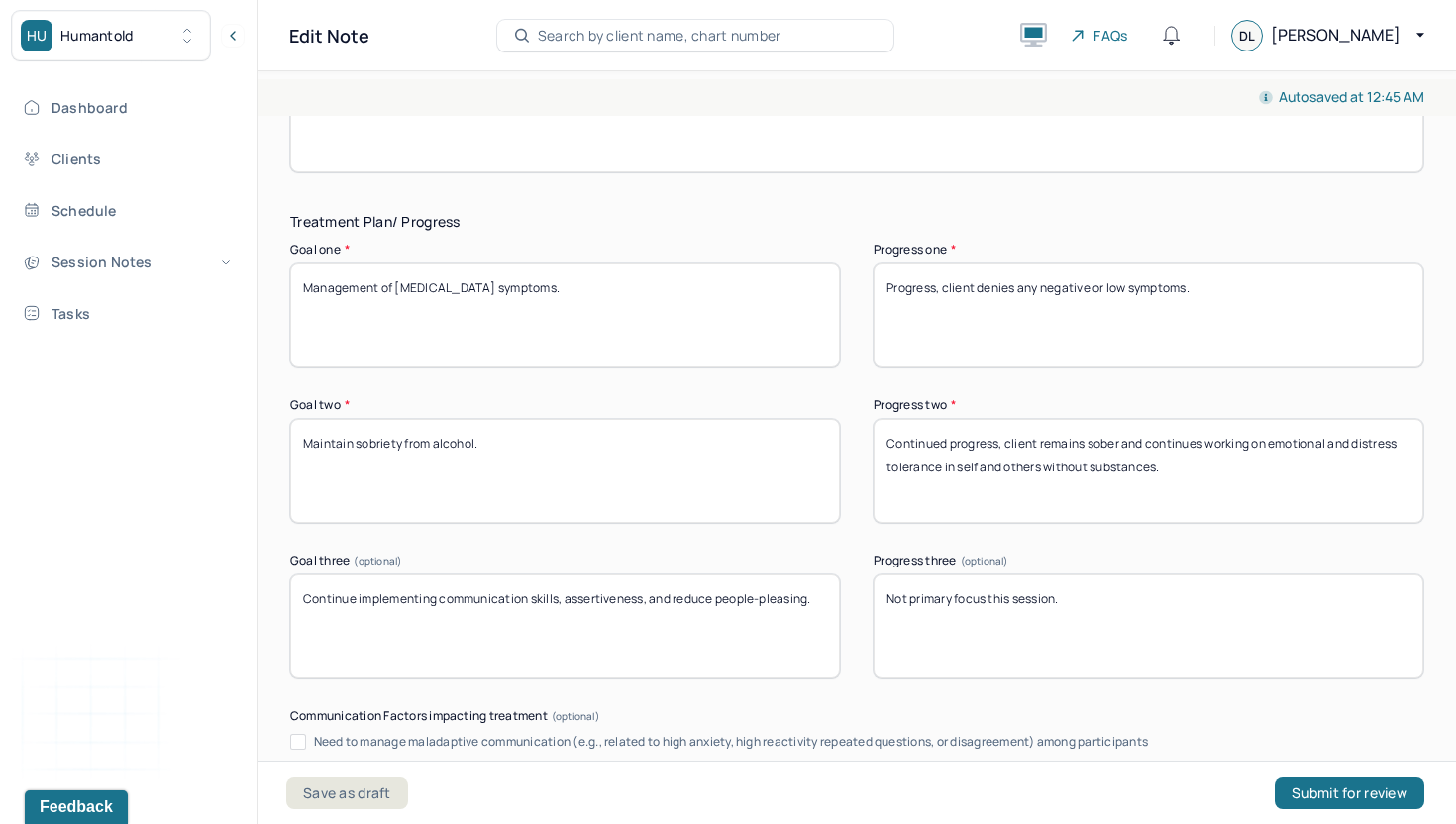 drag, startPoint x: 1213, startPoint y: 482, endPoint x: 1230, endPoint y: 470, distance: 20.808652 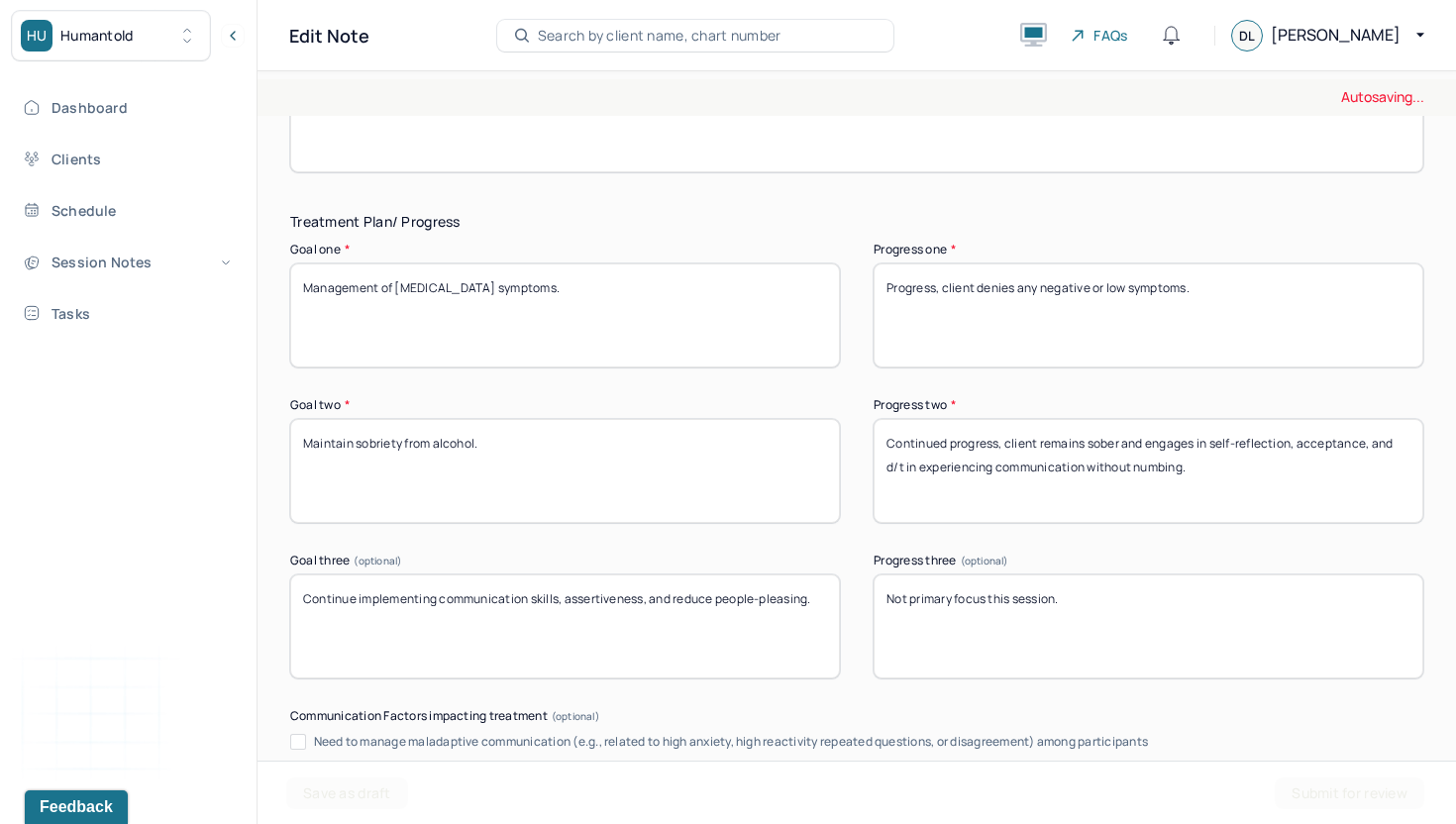 type on "Continued progress, client remains sober and engages in self-reflection, acceptance, and d/t in experiencing communication without numbing." 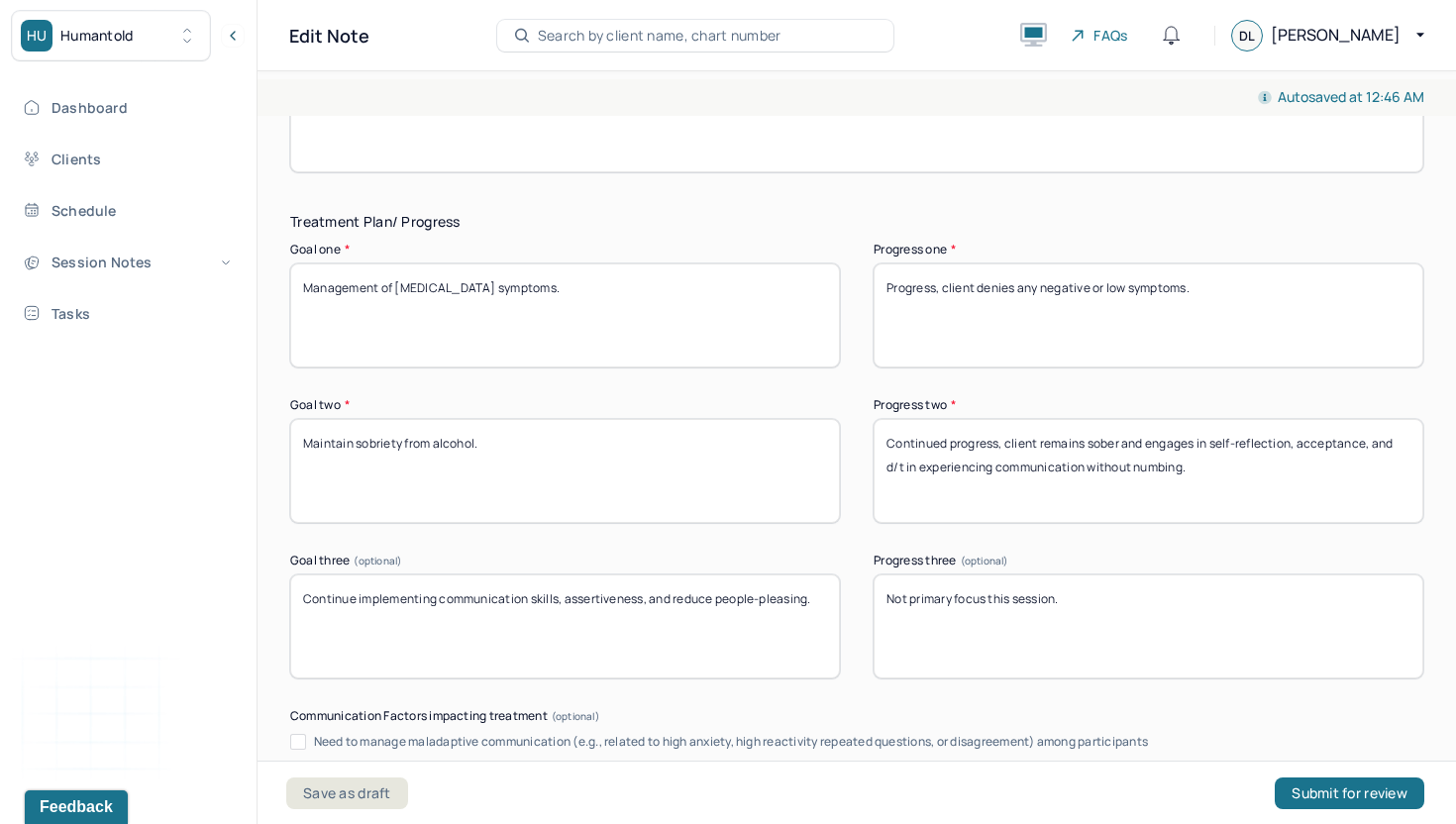 scroll, scrollTop: 3223, scrollLeft: 0, axis: vertical 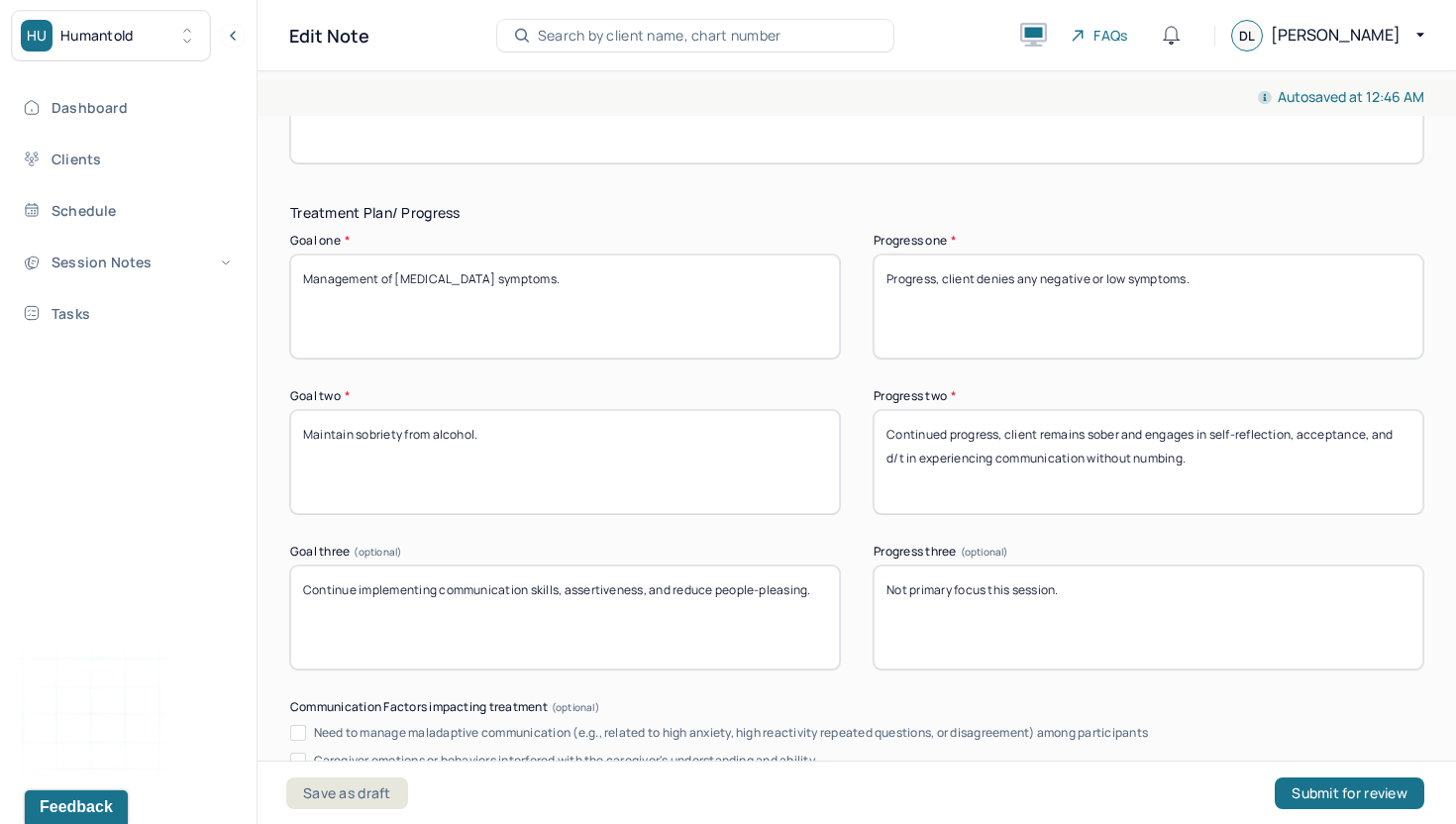 click on "Not primary focus this session." at bounding box center (1148, 617) 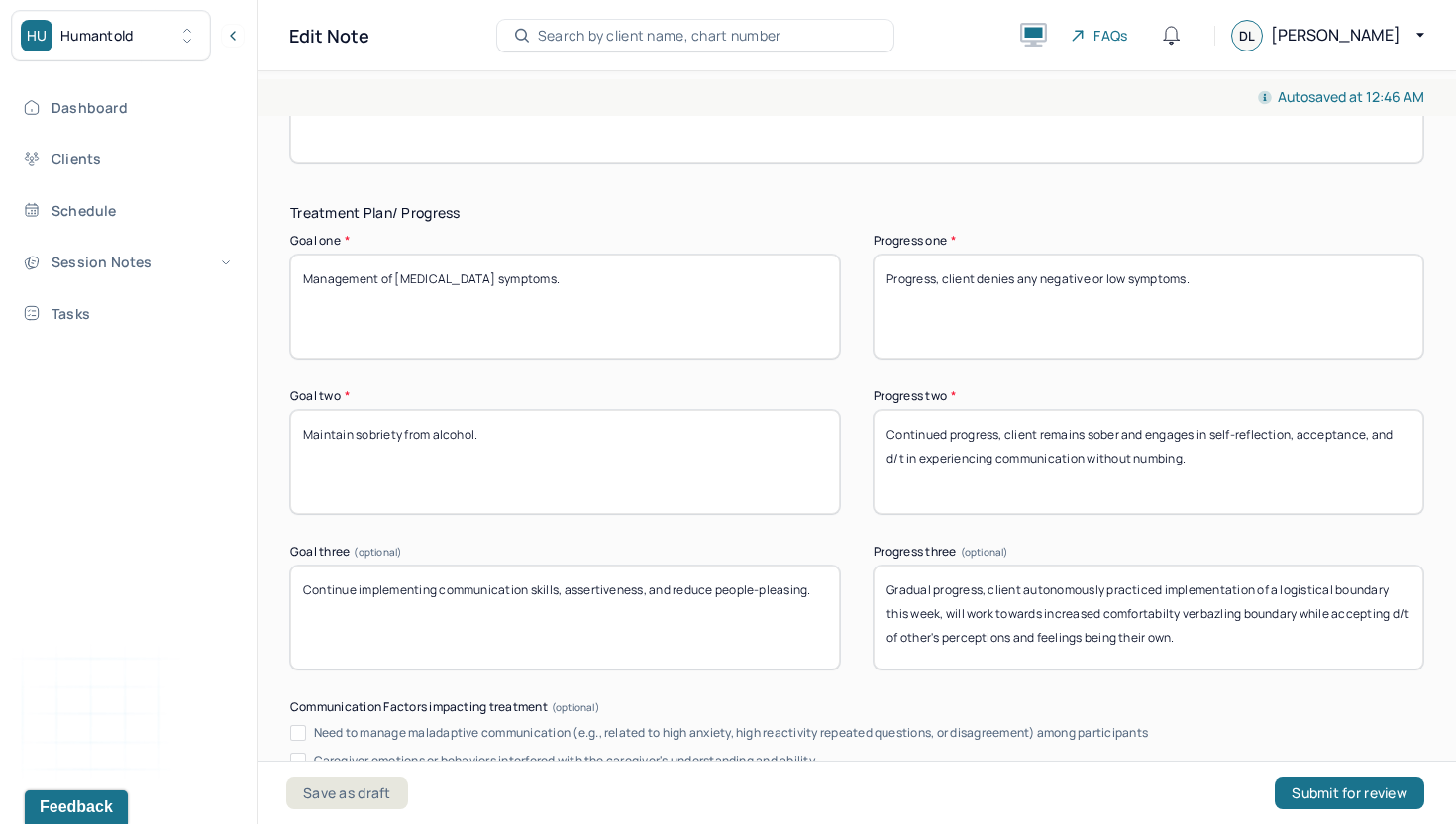 click on "Not primary focus this session." at bounding box center (1148, 617) 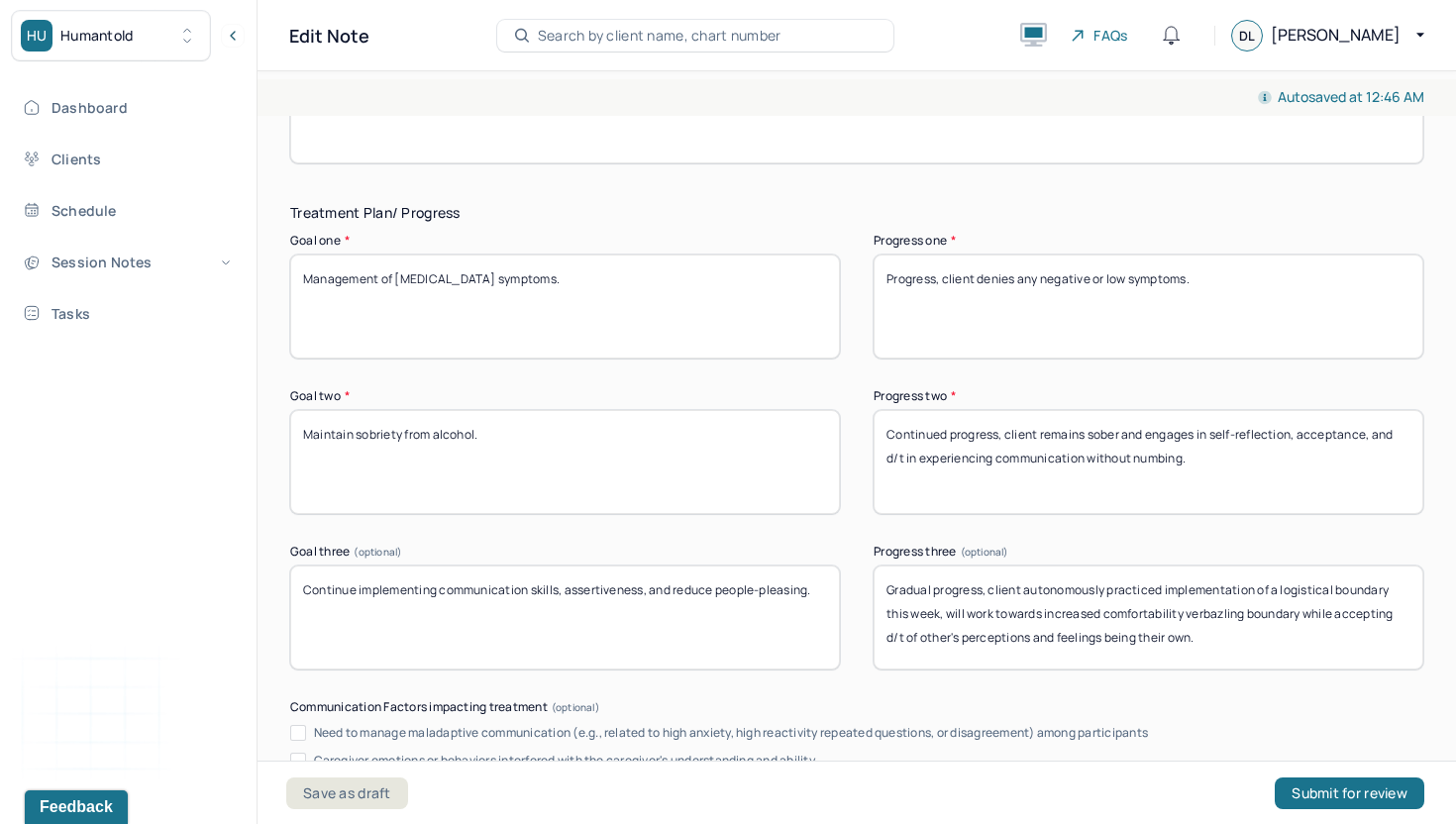 click on "Not primary focus this session." at bounding box center [1148, 617] 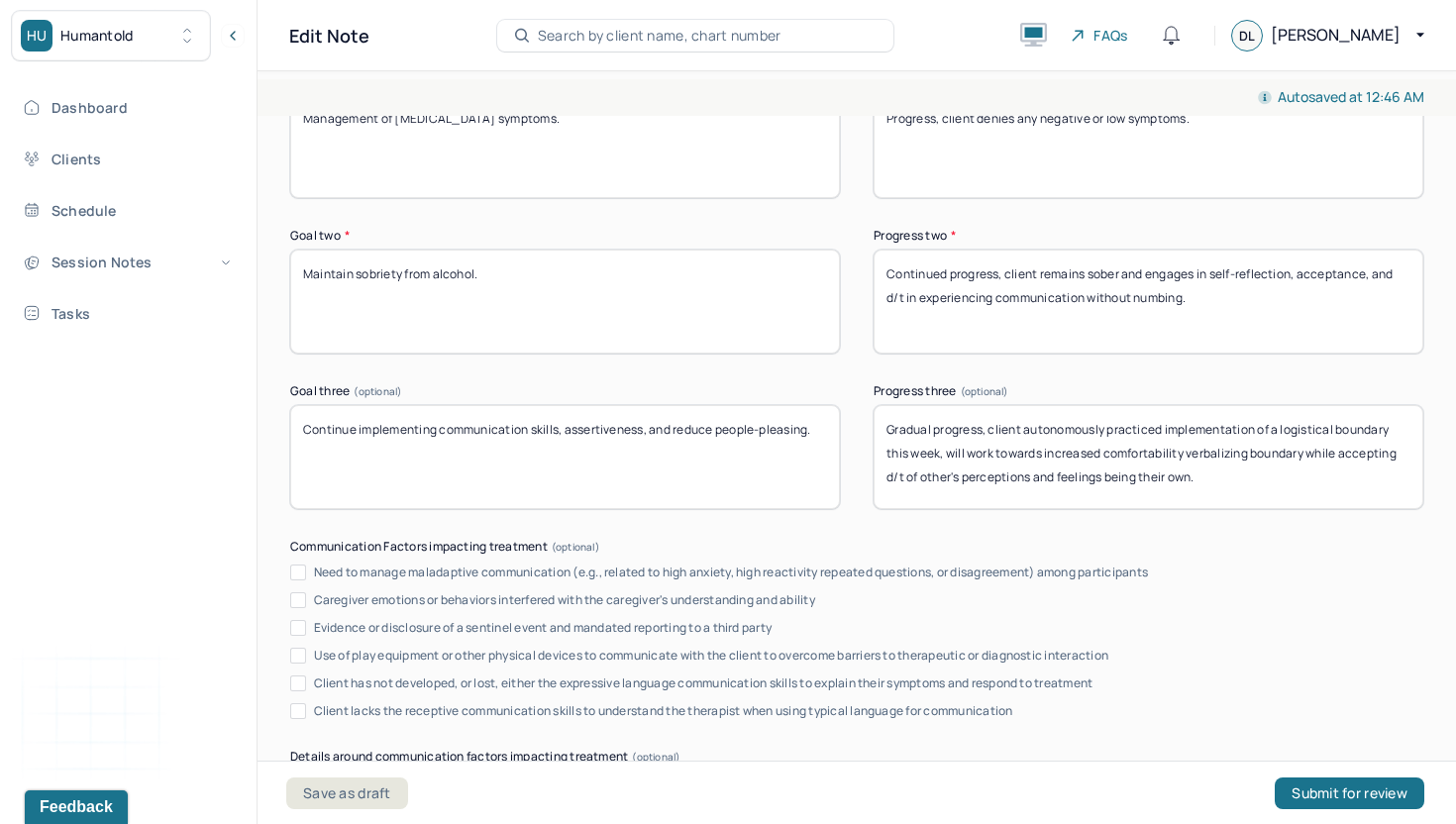 scroll, scrollTop: 3723, scrollLeft: 0, axis: vertical 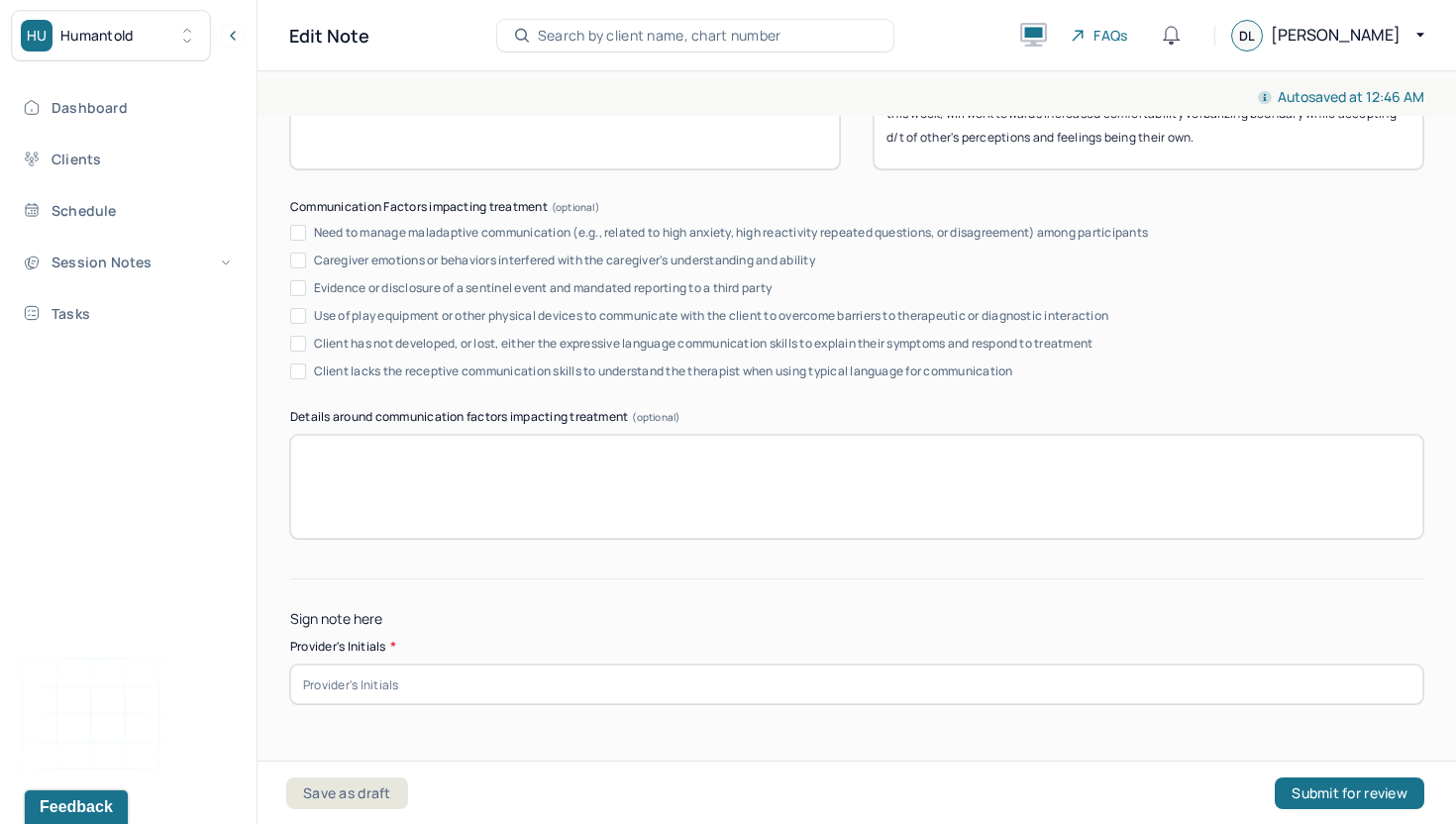 type on "Gradual progress, client autonomously practiced implementation of a logistical boundary this week, will work towards increased comfortability verbalizing boundary while accepting d/t of other's perceptions and feelings being their own." 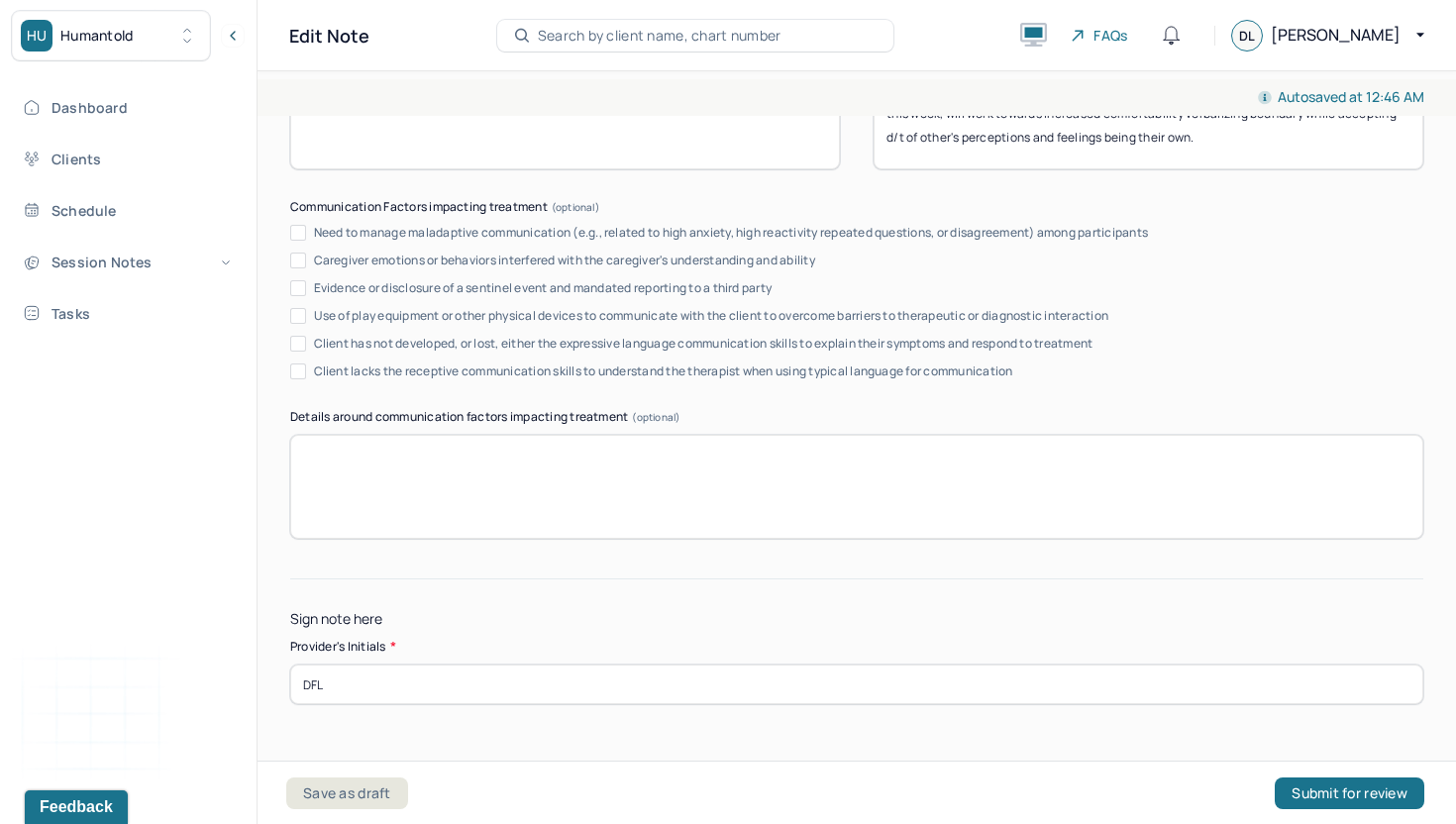 type on "DFL" 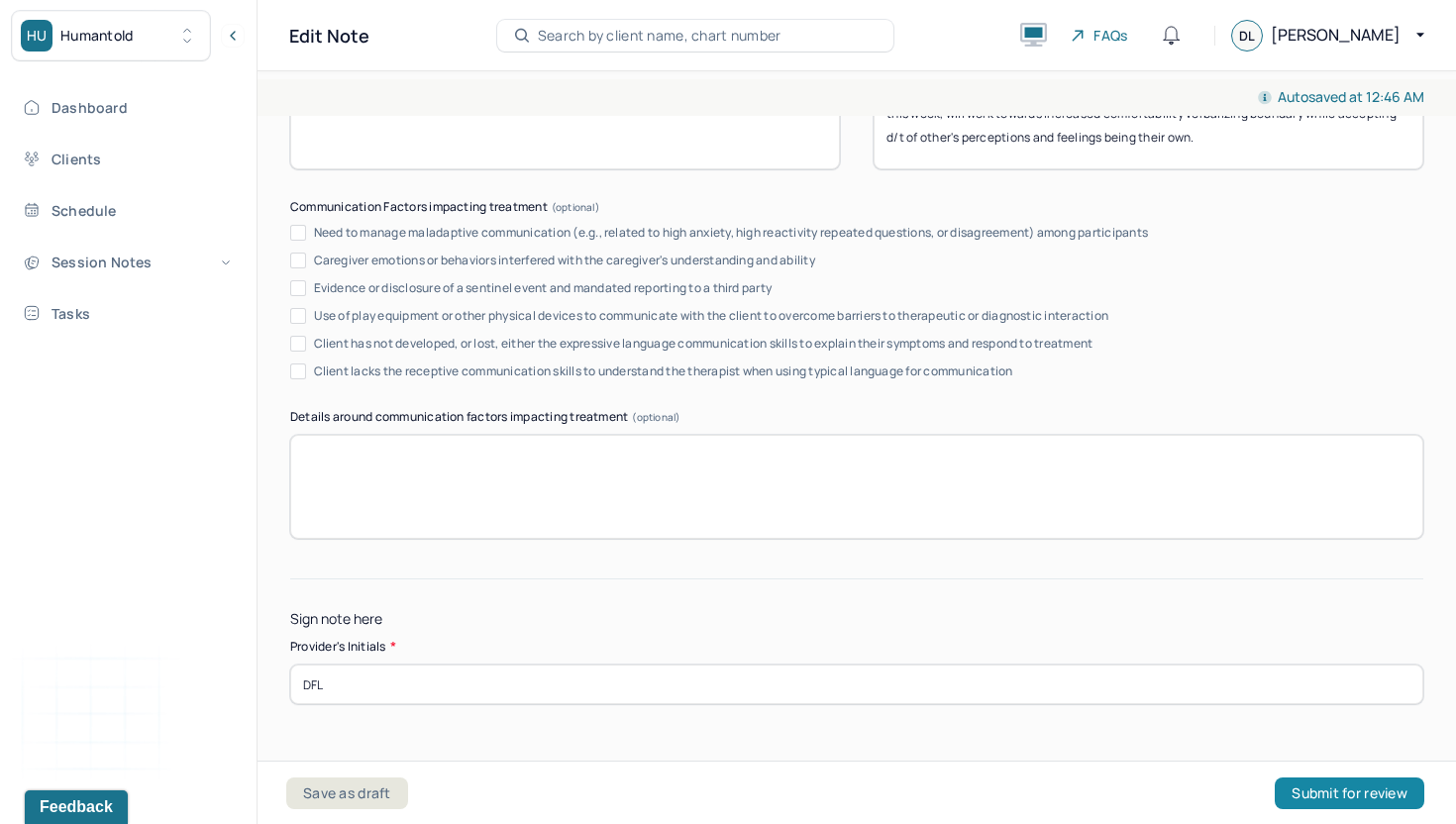 click on "Submit for review" at bounding box center [1349, 793] 